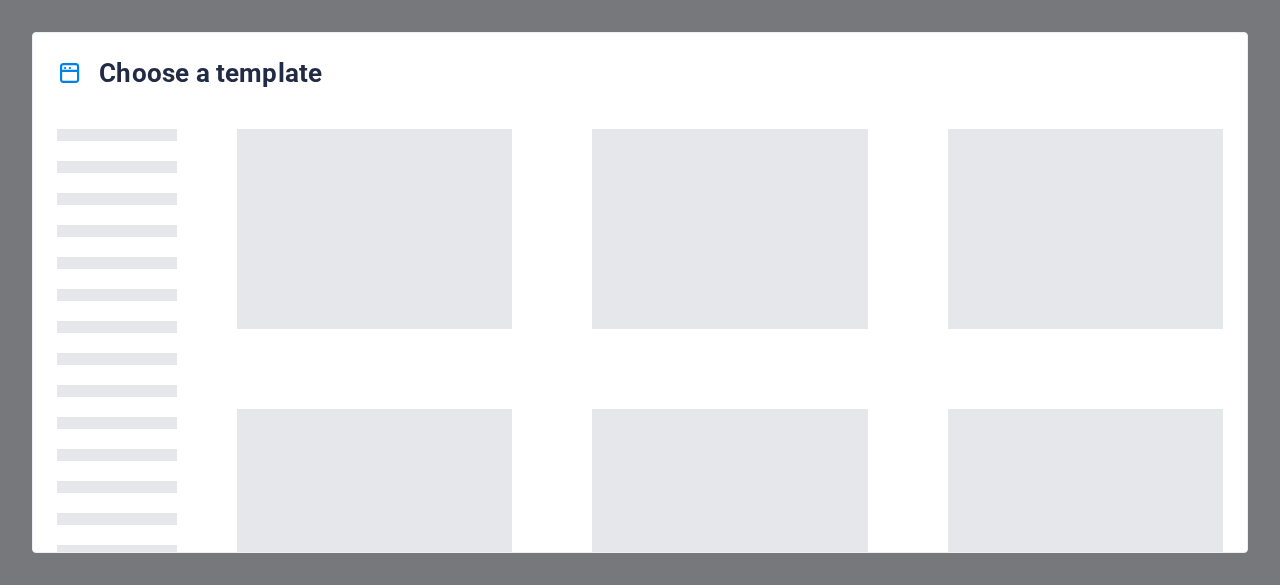scroll, scrollTop: 0, scrollLeft: 0, axis: both 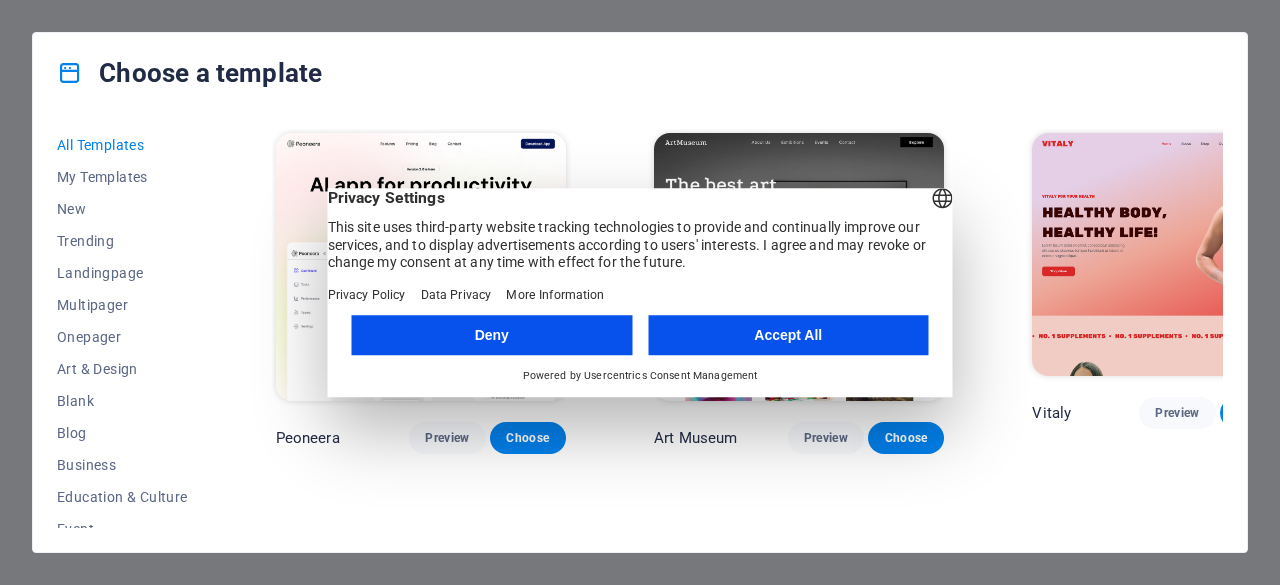 click on "Accept All" at bounding box center (788, 335) 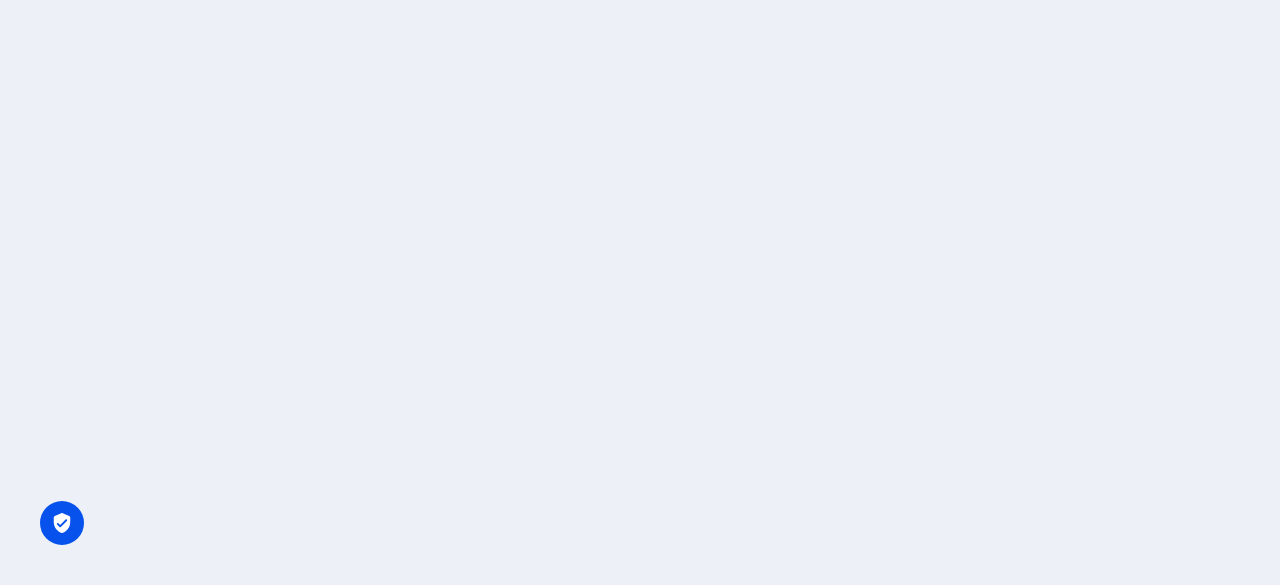 scroll, scrollTop: 0, scrollLeft: 0, axis: both 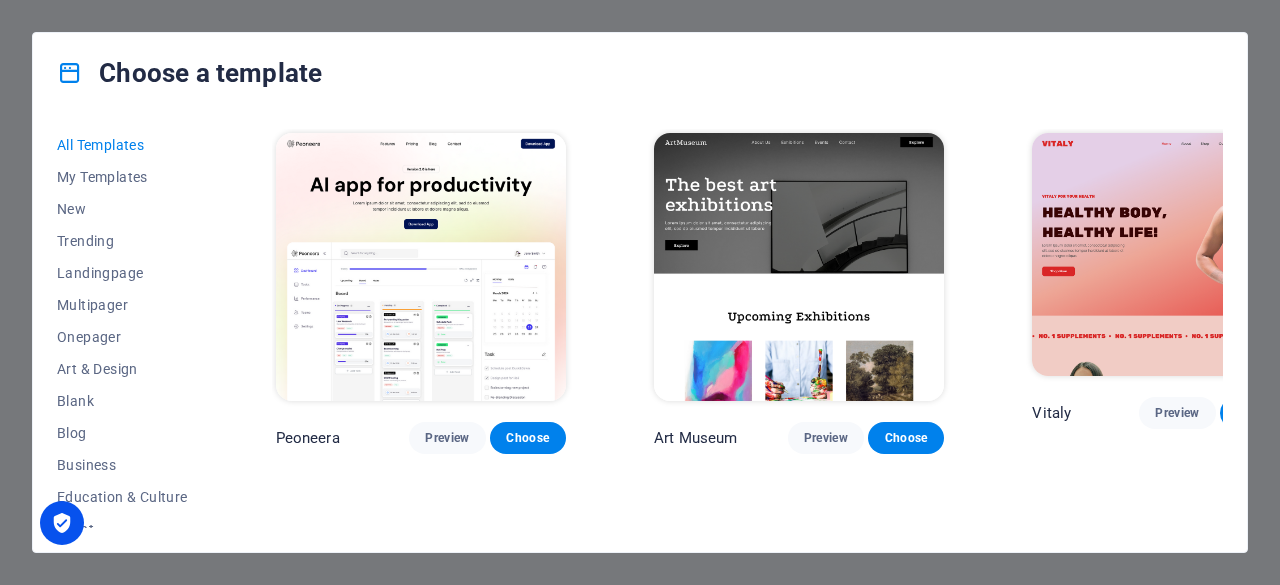 drag, startPoint x: 1218, startPoint y: 129, endPoint x: 1224, endPoint y: 139, distance: 11.661903 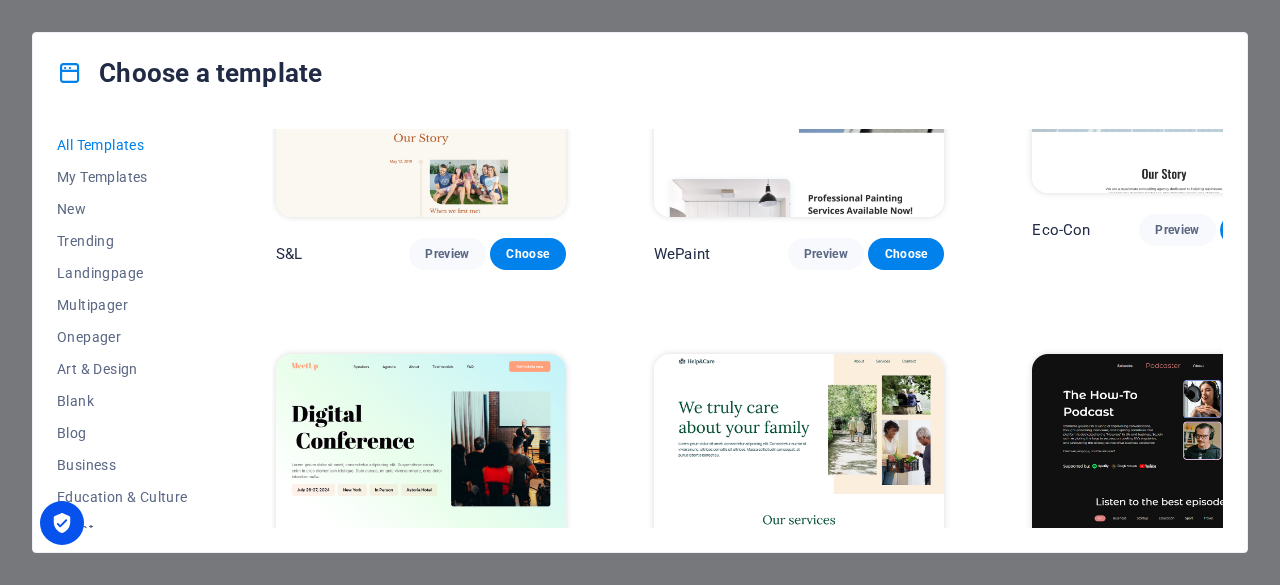 scroll, scrollTop: 1400, scrollLeft: 0, axis: vertical 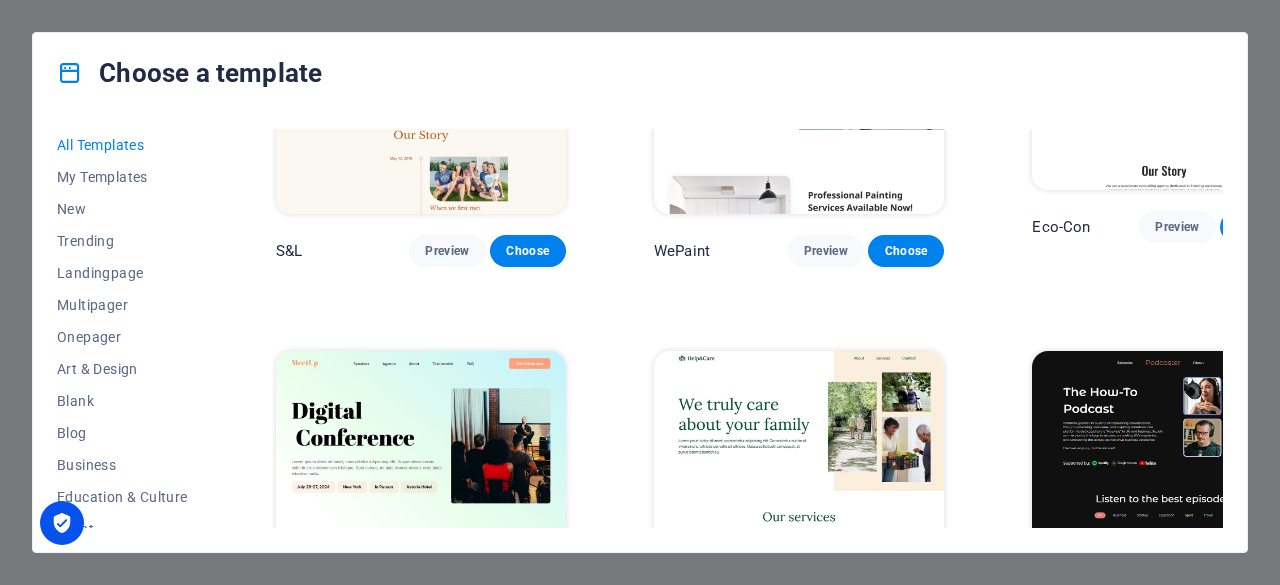 click on "Choose a template All Templates My Templates New Trending Landingpage Multipager Onepager Art & Design Blank Blog Business Education & Culture Event Gastronomy Health IT & Media Legal & Finance Non-Profit Performance Portfolio Services Shop Sports & Beauty Trades Travel Wireframe Peoneera Preview Choose Art Museum Preview Choose Vitaly Preview Choose Pottery Passions Preview Choose Home Decor Preview Choose Toyland Preview Choose Pet Shop Preview Choose Wonder Planner Preview Choose Transportable Preview Choose S&L Preview Choose WePaint Preview Choose Eco-Con Preview Choose MeetUp Preview Choose Help & Care Preview Choose Podcaster Preview Choose Academix Preview Choose BIG Barber Shop Preview Choose Health & Food Preview Choose UrbanNest Interiors Preview Choose Green Change Preview Choose The Beauty Temple Preview Choose WeTrain Preview Choose Cleaner Preview Choose Johanna James Preview Choose Delicioso Preview Choose Dream Garden Preview Choose LumeDeAqua Preview Choose Pets Care Preview Choose SafeSpace" at bounding box center [640, 292] 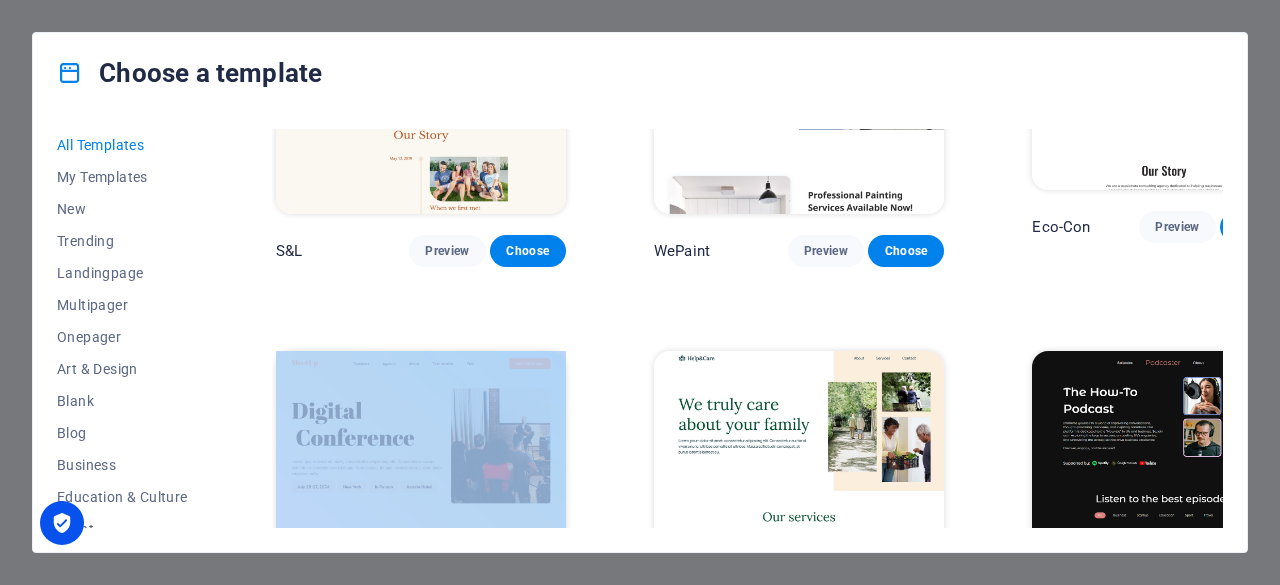 click on "Choose a template All Templates My Templates New Trending Landingpage Multipager Onepager Art & Design Blank Blog Business Education & Culture Event Gastronomy Health IT & Media Legal & Finance Non-Profit Performance Portfolio Services Shop Sports & Beauty Trades Travel Wireframe Peoneera Preview Choose Art Museum Preview Choose Vitaly Preview Choose Pottery Passions Preview Choose Home Decor Preview Choose Toyland Preview Choose Pet Shop Preview Choose Wonder Planner Preview Choose Transportable Preview Choose S&L Preview Choose WePaint Preview Choose Eco-Con Preview Choose MeetUp Preview Choose Help & Care Preview Choose Podcaster Preview Choose Academix Preview Choose BIG Barber Shop Preview Choose Health & Food Preview Choose UrbanNest Interiors Preview Choose Green Change Preview Choose The Beauty Temple Preview Choose WeTrain Preview Choose Cleaner Preview Choose Johanna James Preview Choose Delicioso Preview Choose Dream Garden Preview Choose LumeDeAqua Preview Choose Pets Care Preview Choose SafeSpace" at bounding box center [640, 292] 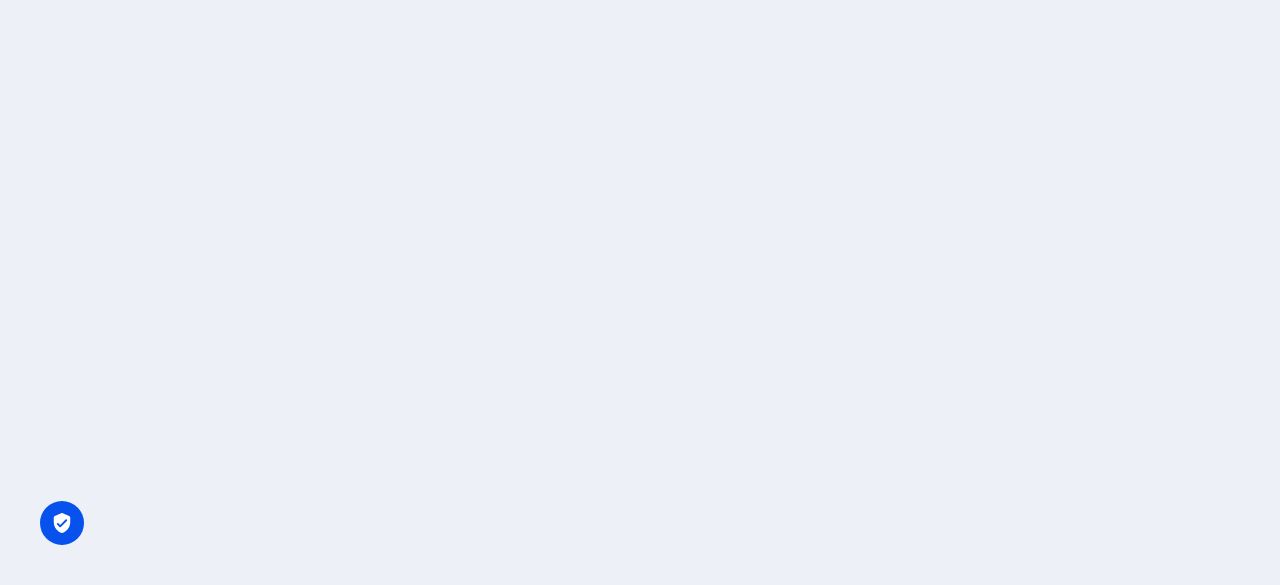 scroll, scrollTop: 0, scrollLeft: 0, axis: both 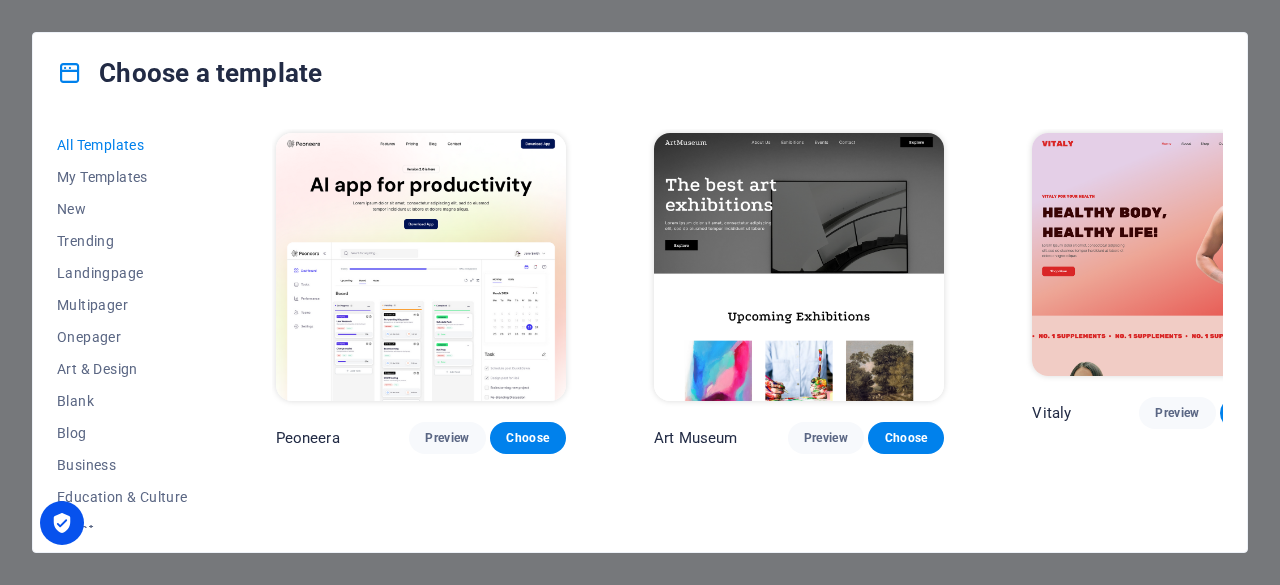 click on "All Templates My Templates New Trending Landingpage Multipager Onepager Art & Design Blank Blog Business Education & Culture Event Gastronomy Health IT & Media Legal & Finance Non-Profit Performance Portfolio Services Shop Sports & Beauty Trades Travel Wireframe Peoneera Preview Choose Art Museum Preview Choose Vitaly Preview Choose Pottery Passions Preview Choose Home Decor Preview Choose Toyland Preview Choose Pet Shop Preview Choose Wonder Planner Preview Choose Transportable Preview Choose S&L Preview Choose WePaint Preview Choose Eco-Con Preview Choose MeetUp Preview Choose Help & Care Preview Choose Podcaster Preview Choose Academix Preview Choose BIG Barber Shop Preview Choose Health & Food Preview Choose UrbanNest Interiors Preview Choose Green Change Preview Choose The Beauty Temple Preview Choose WeTrain Preview Choose Cleaner Preview Choose Johanna James Preview Choose Delicioso Preview Choose Dream Garden Preview Choose LumeDeAqua Preview Choose Pets Care Preview Choose SafeSpace Preview Choose" at bounding box center (640, 332) 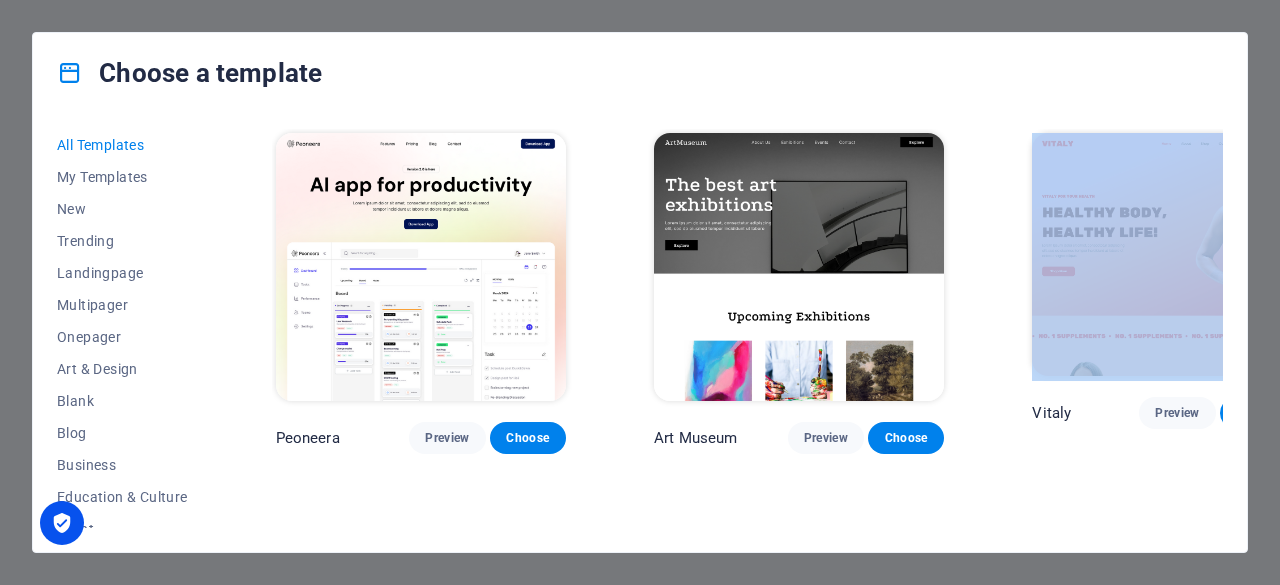 click on "Choose a template All Templates My Templates New Trending Landingpage Multipager Onepager Art & Design Blank Blog Business Education & Culture Event Gastronomy Health IT & Media Legal & Finance Non-Profit Performance Portfolio Services Shop Sports & Beauty Trades Travel Wireframe Peoneera Preview Choose Art Museum Preview Choose Vitaly Preview Choose Pottery Passions Preview Choose Home Decor Preview Choose Toyland Preview Choose Pet Shop Preview Choose Wonder Planner Preview Choose Transportable Preview Choose S&L Preview Choose WePaint Preview Choose Eco-Con Preview Choose MeetUp Preview Choose Help & Care Preview Choose Podcaster Preview Choose Academix Preview Choose BIG [PERSON_NAME] Shop Preview Choose Health & Food Preview Choose UrbanNest Interiors Preview Choose Green Change Preview Choose The Beauty Temple Preview Choose WeTrain Preview Choose Cleaner Preview Choose [PERSON_NAME] Preview Choose Delicioso Preview Choose Dream Garden Preview Choose LumeDeAqua Preview Choose Pets Care Preview Choose SafeSpace" at bounding box center [640, 292] 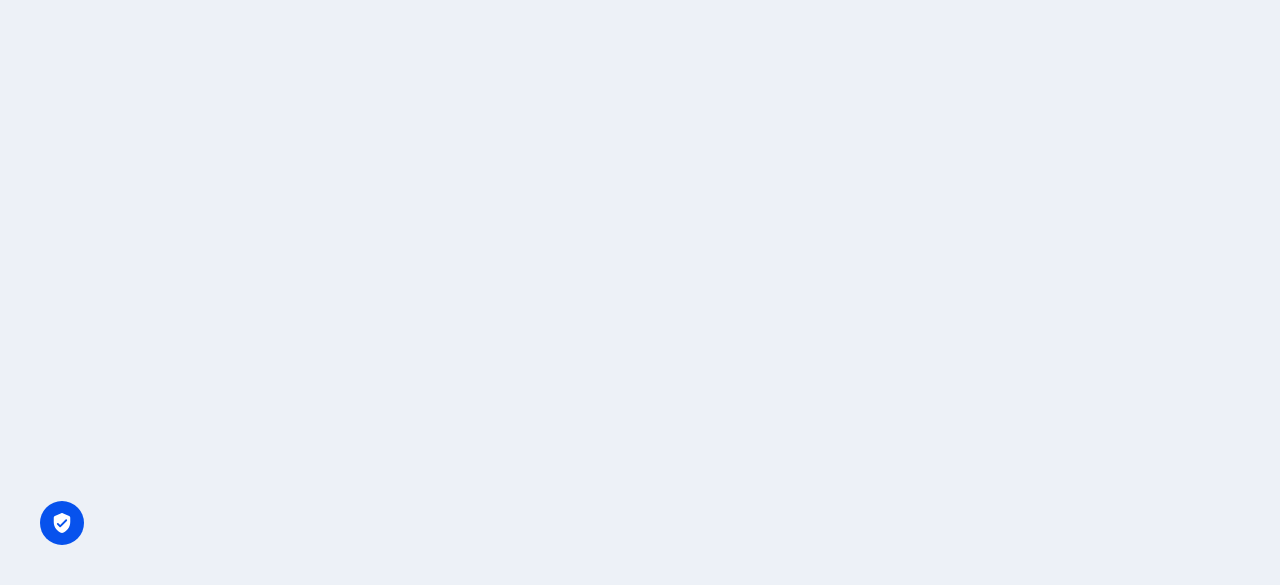 scroll, scrollTop: 0, scrollLeft: 0, axis: both 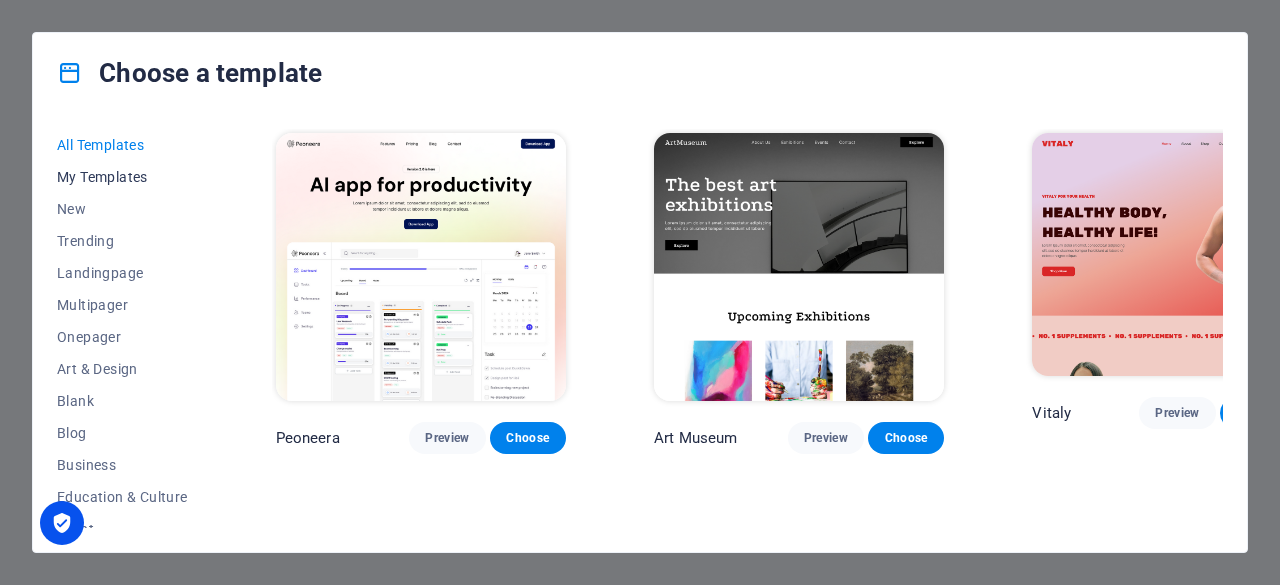 click on "My Templates" at bounding box center (122, 177) 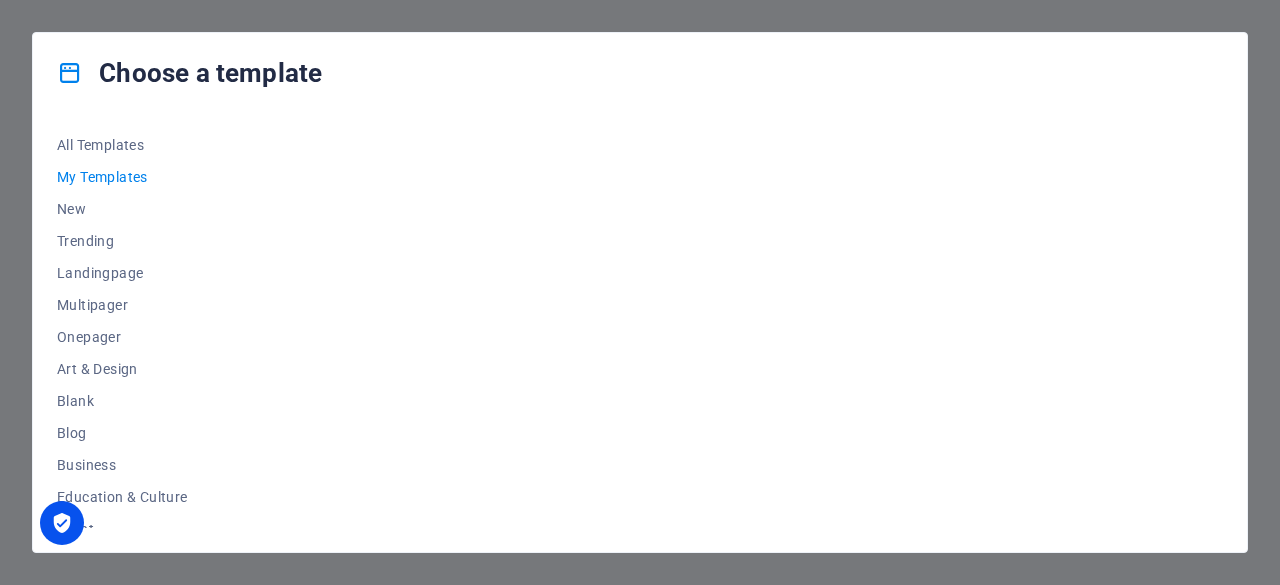 type 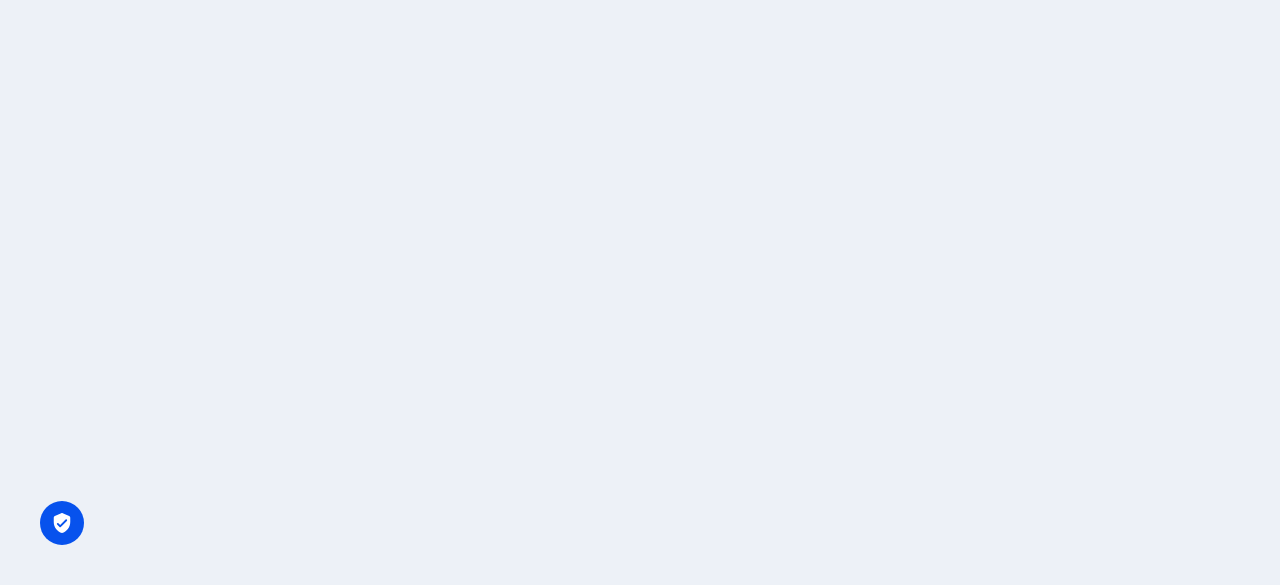 scroll, scrollTop: 0, scrollLeft: 0, axis: both 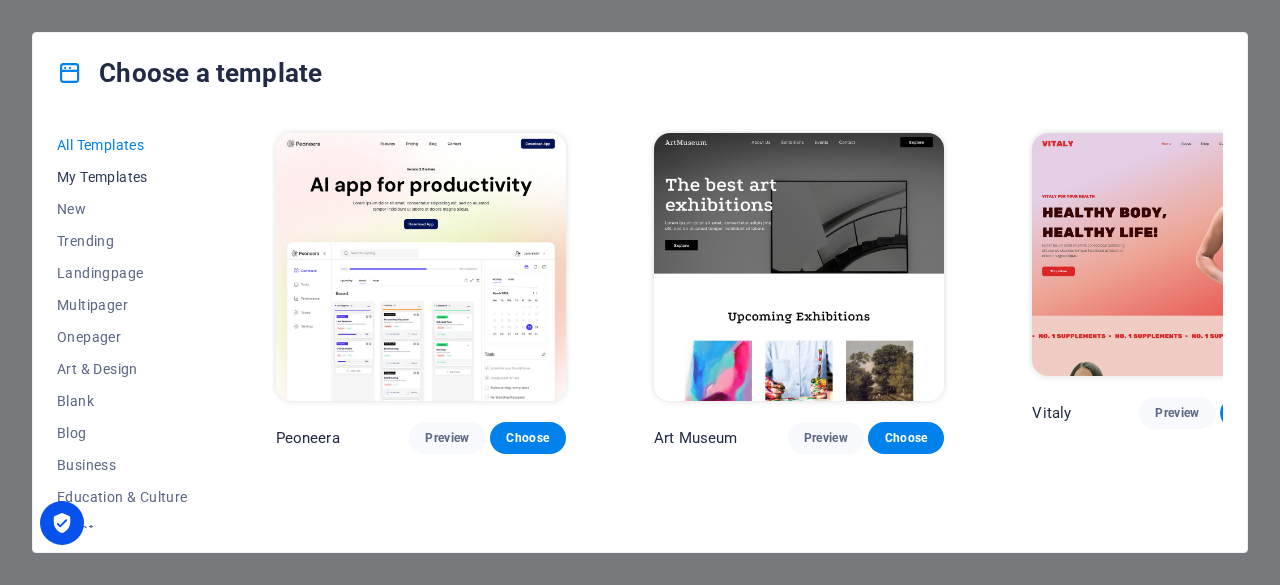 click on "My Templates" at bounding box center (122, 177) 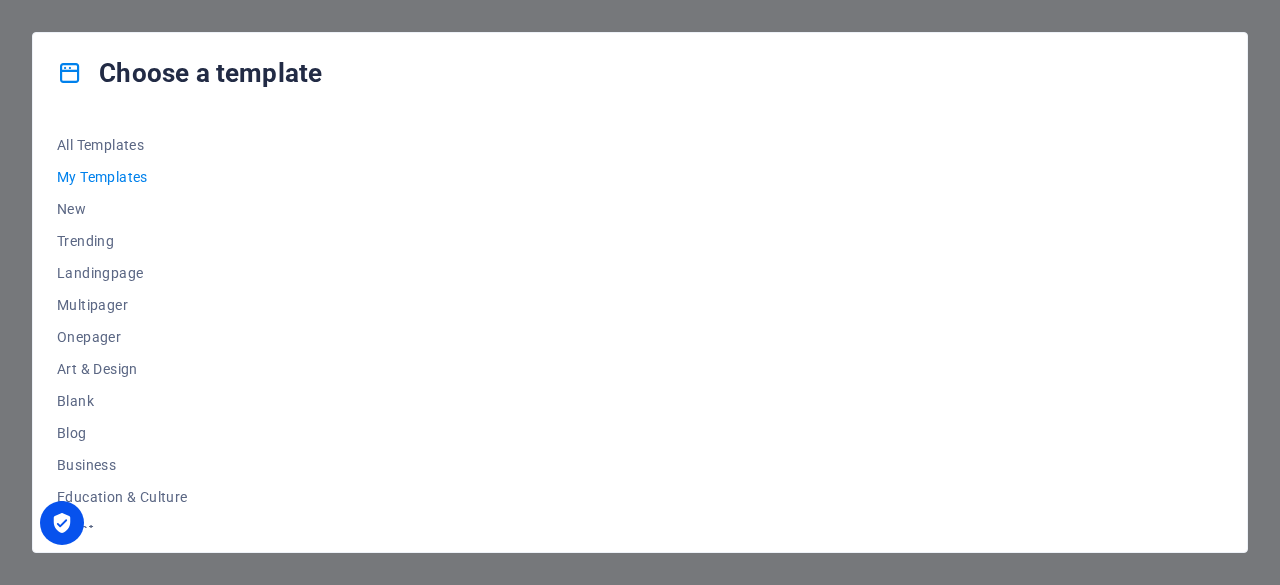 drag, startPoint x: 1238, startPoint y: 456, endPoint x: 1250, endPoint y: 456, distance: 12 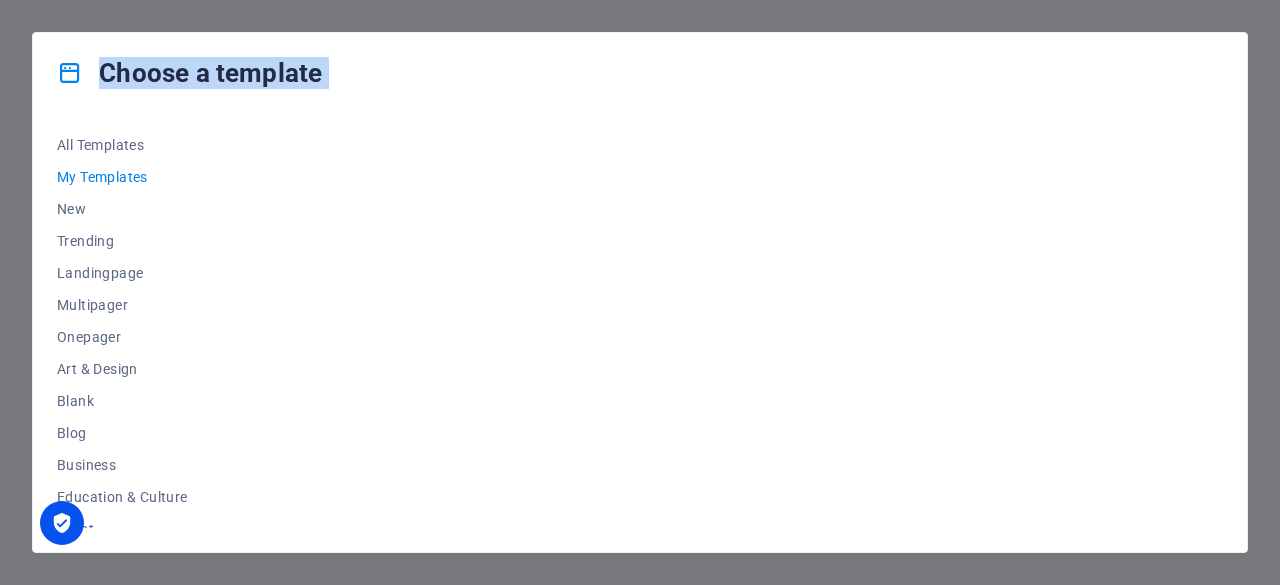 click on "Choose a template All Templates My Templates New Trending Landingpage Multipager Onepager Art & Design Blank Blog Business Education & Culture Event Gastronomy Health IT & Media Legal & Finance Non-Profit Performance Portfolio Services Shop Sports & Beauty Trades Travel Wireframe" at bounding box center (640, 292) 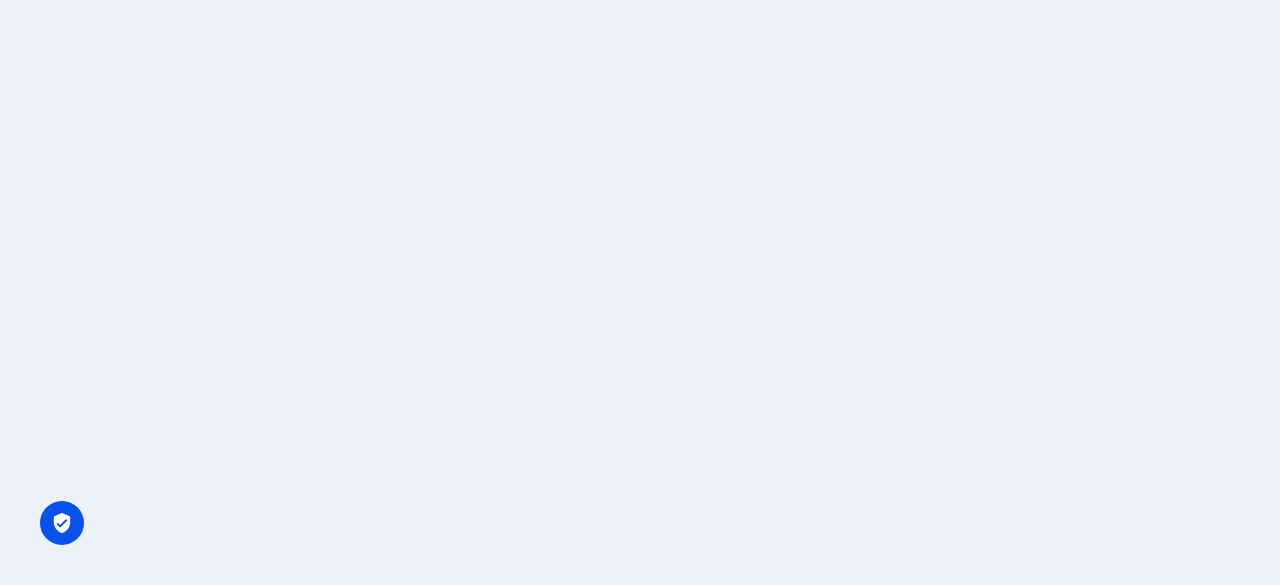 scroll, scrollTop: 0, scrollLeft: 0, axis: both 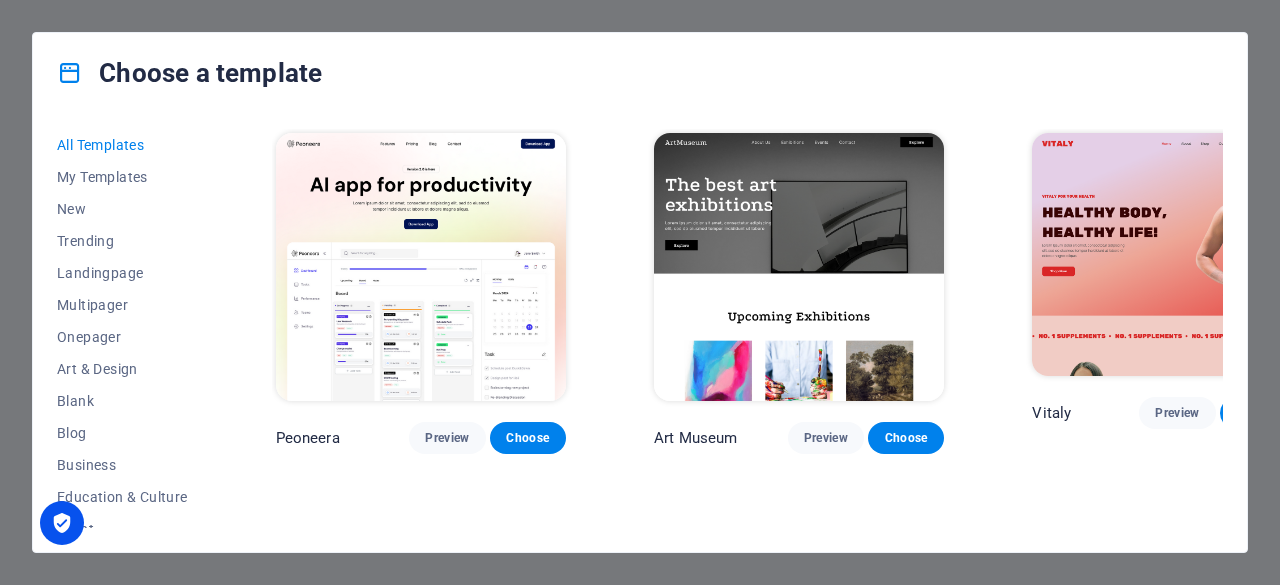 click on "Choose a template All Templates My Templates New Trending Landingpage Multipager Onepager Art & Design Blank Blog Business Education & Culture Event Gastronomy Health IT & Media Legal & Finance Non-Profit Performance Portfolio Services Shop Sports & Beauty Trades Travel Wireframe Peoneera Preview Choose Art Museum Preview Choose Vitaly Preview Choose Pottery Passions Preview Choose Home Decor Preview Choose Toyland Preview Choose Pet Shop Preview Choose Wonder Planner Preview Choose Transportable Preview Choose S&L Preview Choose WePaint Preview Choose Eco-Con Preview Choose MeetUp Preview Choose Help & Care Preview Choose Podcaster Preview Choose Academix Preview Choose BIG Barber Shop Preview Choose Health & Food Preview Choose UrbanNest Interiors Preview Choose Green Change Preview Choose The Beauty Temple Preview Choose WeTrain Preview Choose Cleaner Preview Choose Johanna James Preview Choose Delicioso Preview Choose Dream Garden Preview Choose LumeDeAqua Preview Choose Pets Care Preview Choose SafeSpace" at bounding box center (640, 292) 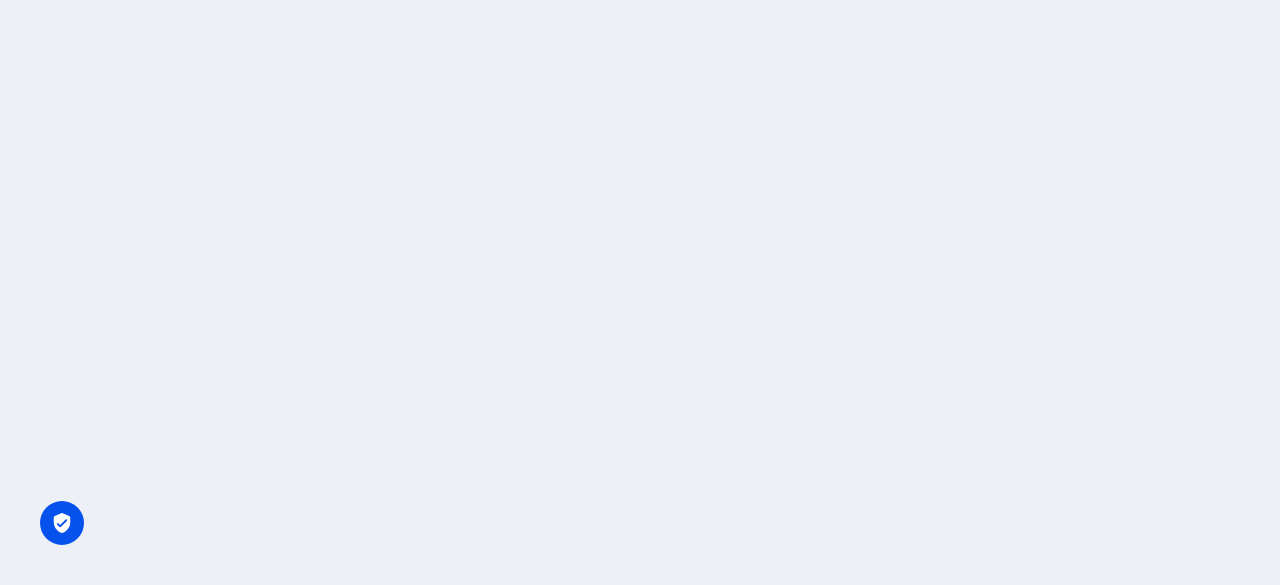 scroll, scrollTop: 0, scrollLeft: 0, axis: both 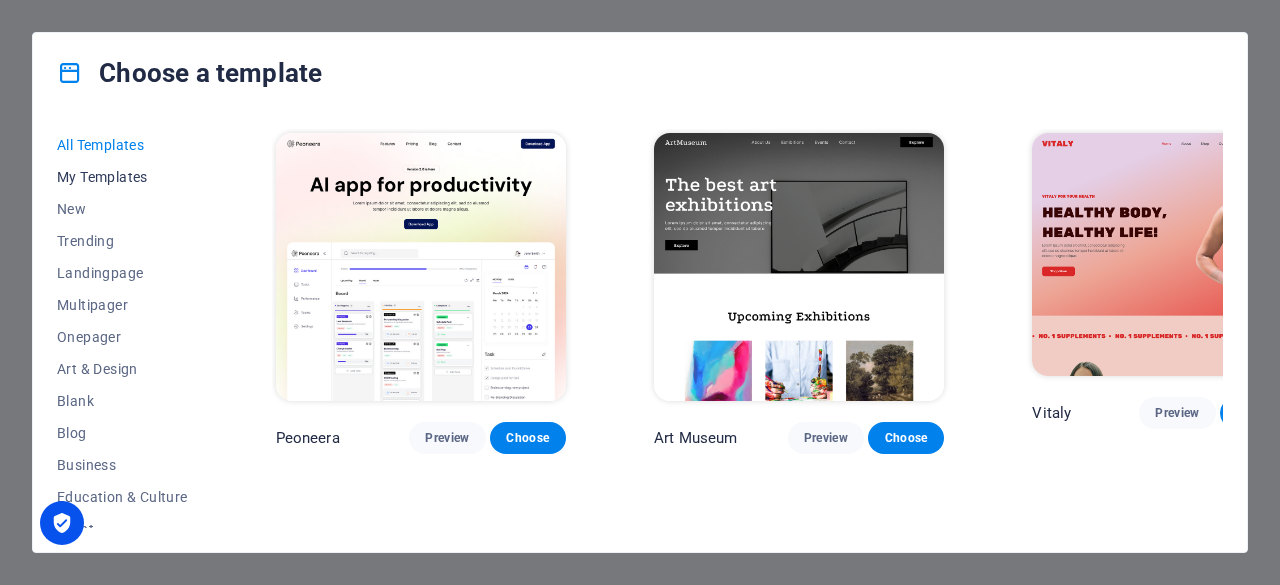 click on "My Templates" at bounding box center [122, 177] 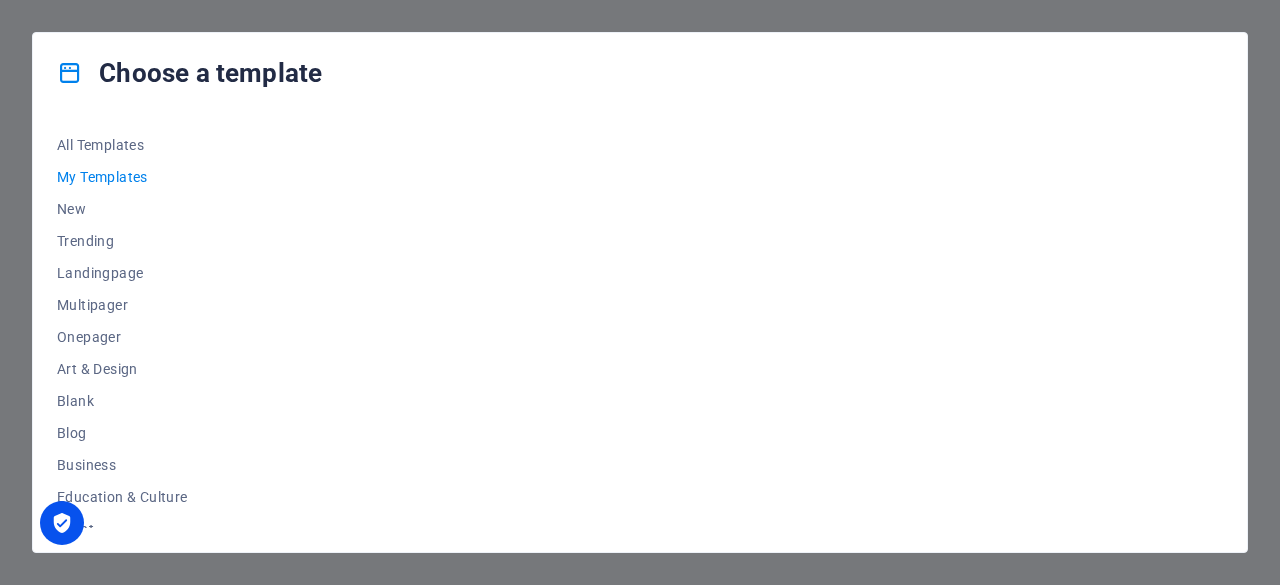 click on "My Templates" at bounding box center [122, 177] 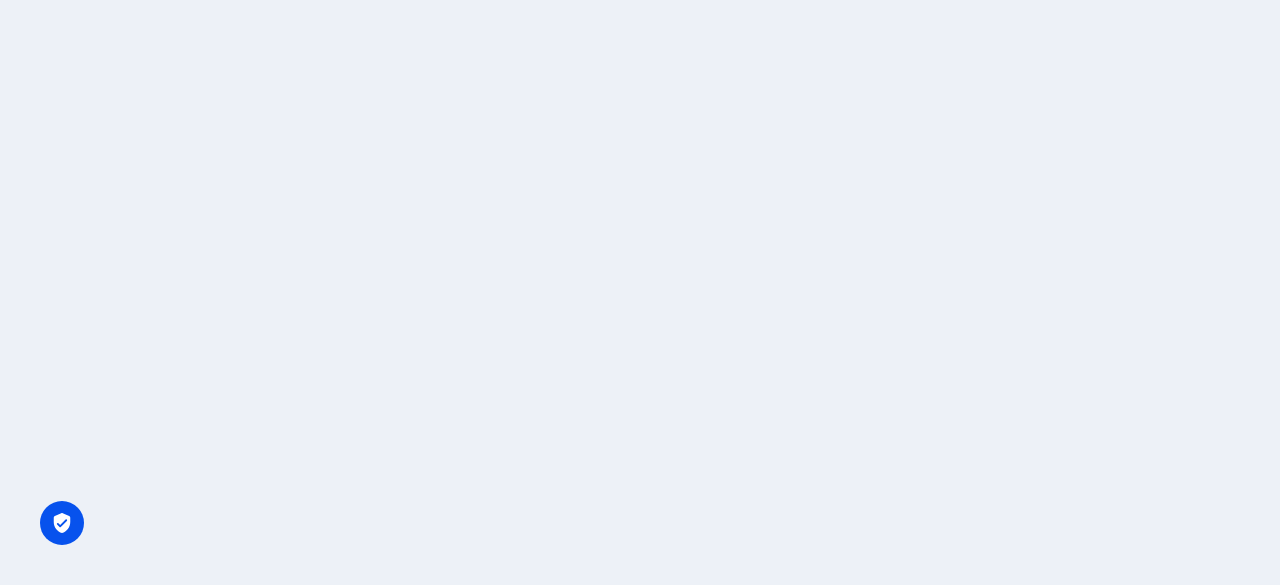 scroll, scrollTop: 0, scrollLeft: 0, axis: both 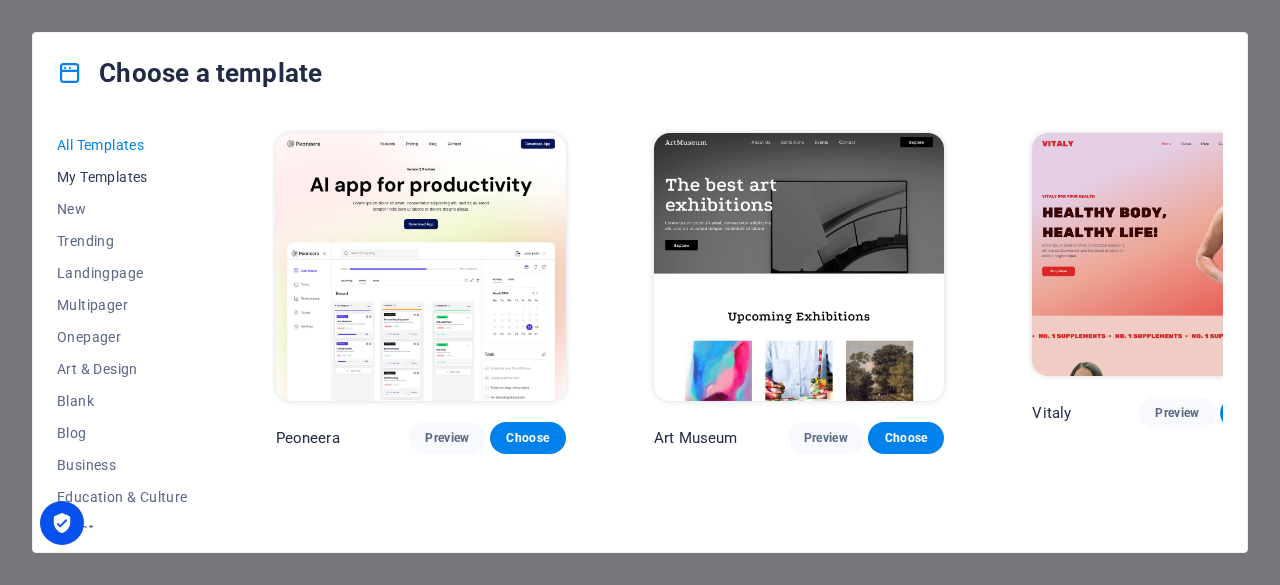 click on "My Templates" at bounding box center (122, 177) 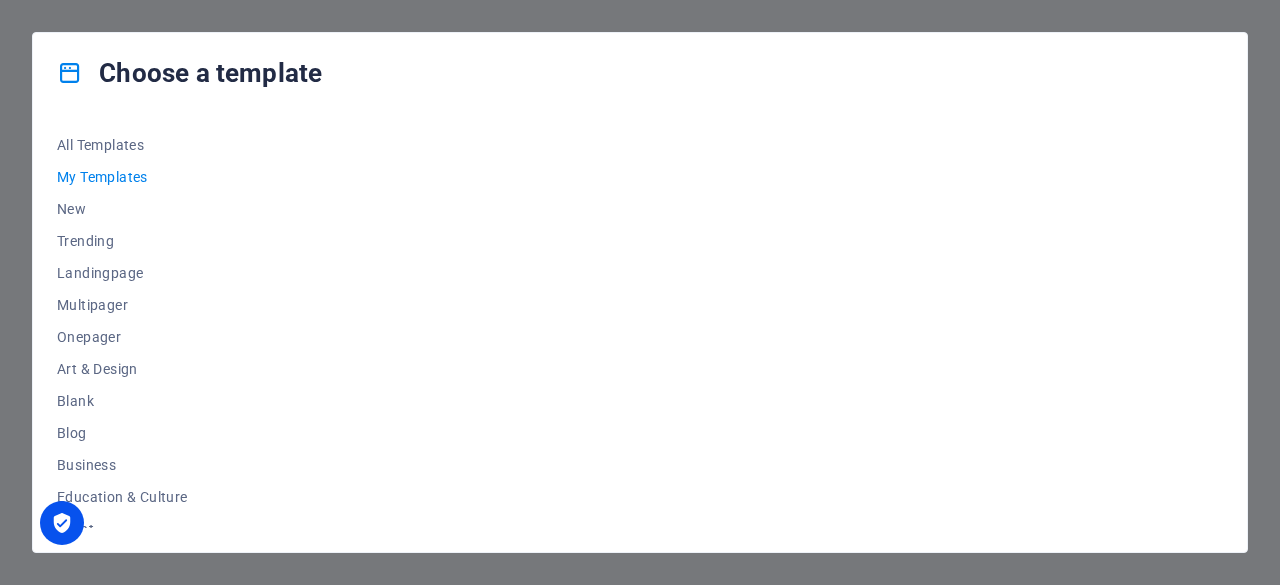 drag, startPoint x: 204, startPoint y: 306, endPoint x: 198, endPoint y: 285, distance: 21.84033 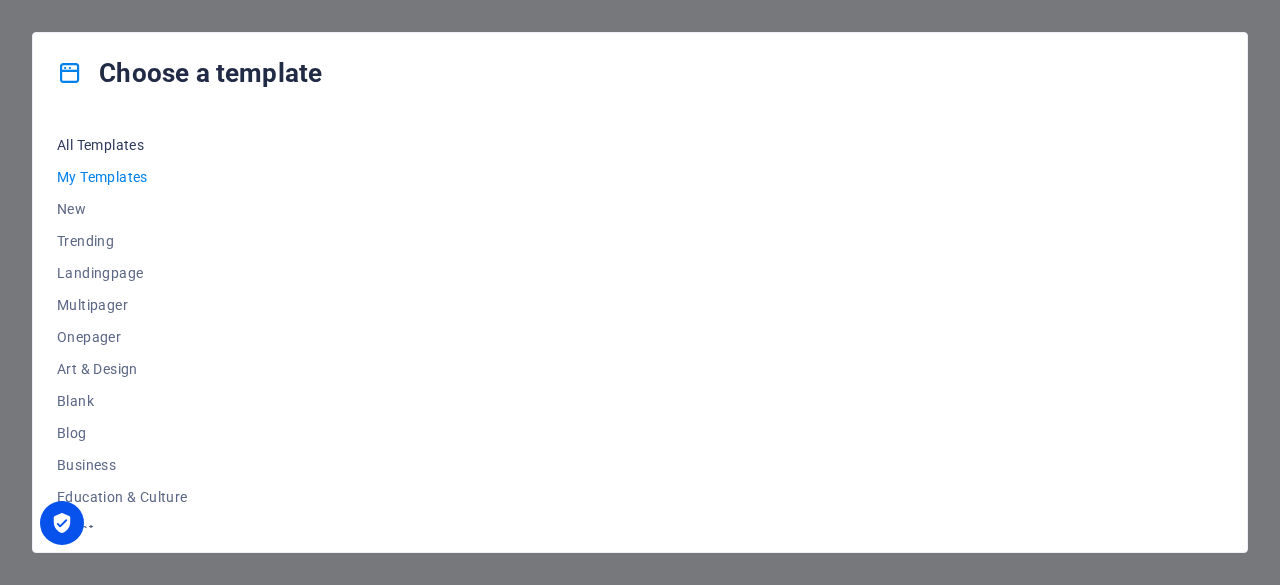 click on "All Templates" at bounding box center (122, 145) 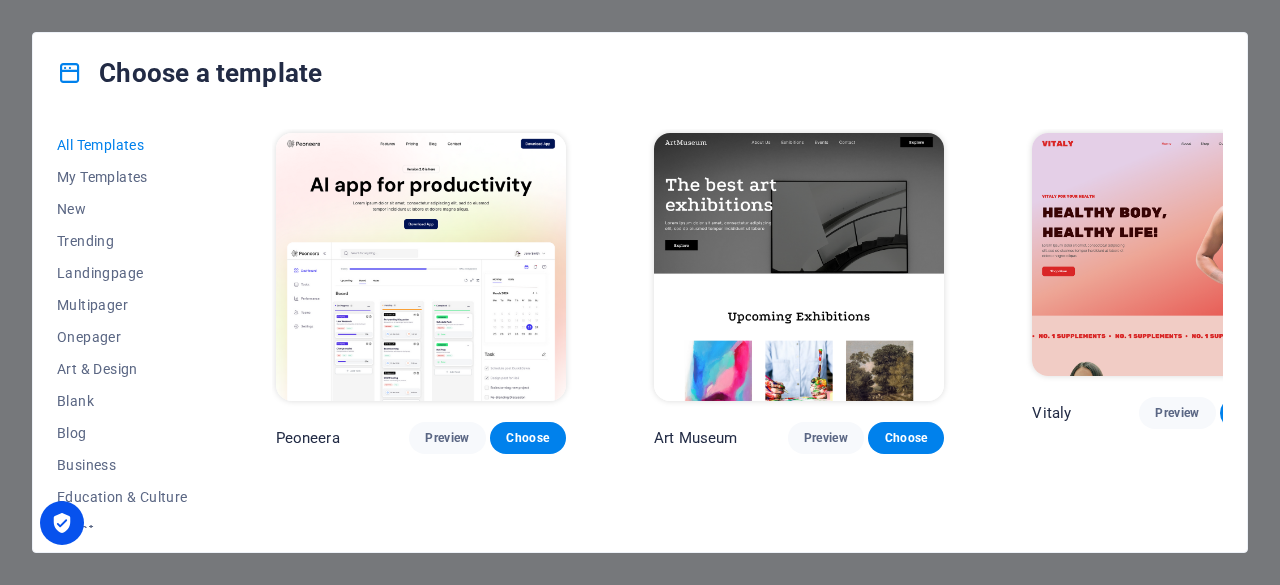 click on "All Templates My Templates New Trending Landingpage Multipager Onepager Art & Design Blank Blog Business Education & Culture Event Gastronomy Health IT & Media Legal & Finance Non-Profit Performance Portfolio Services Shop Sports & Beauty Trades Travel Wireframe Peoneera Preview Choose Art Museum Preview Choose Vitaly Preview Choose Pottery Passions Preview Choose Home Decor Preview Choose Toyland Preview Choose Pet Shop Preview Choose Wonder Planner Preview Choose Transportable Preview Choose S&L Preview Choose WePaint Preview Choose Eco-Con Preview Choose MeetUp Preview Choose Help & Care Preview Choose Podcaster Preview Choose Academix Preview Choose BIG Barber Shop Preview Choose Health & Food Preview Choose UrbanNest Interiors Preview Choose Green Change Preview Choose The Beauty Temple Preview Choose WeTrain Preview Choose Cleaner Preview Choose Johanna James Preview Choose Delicioso Preview Choose Dream Garden Preview Choose LumeDeAqua Preview Choose Pets Care Preview Choose SafeSpace Preview Choose" at bounding box center [640, 332] 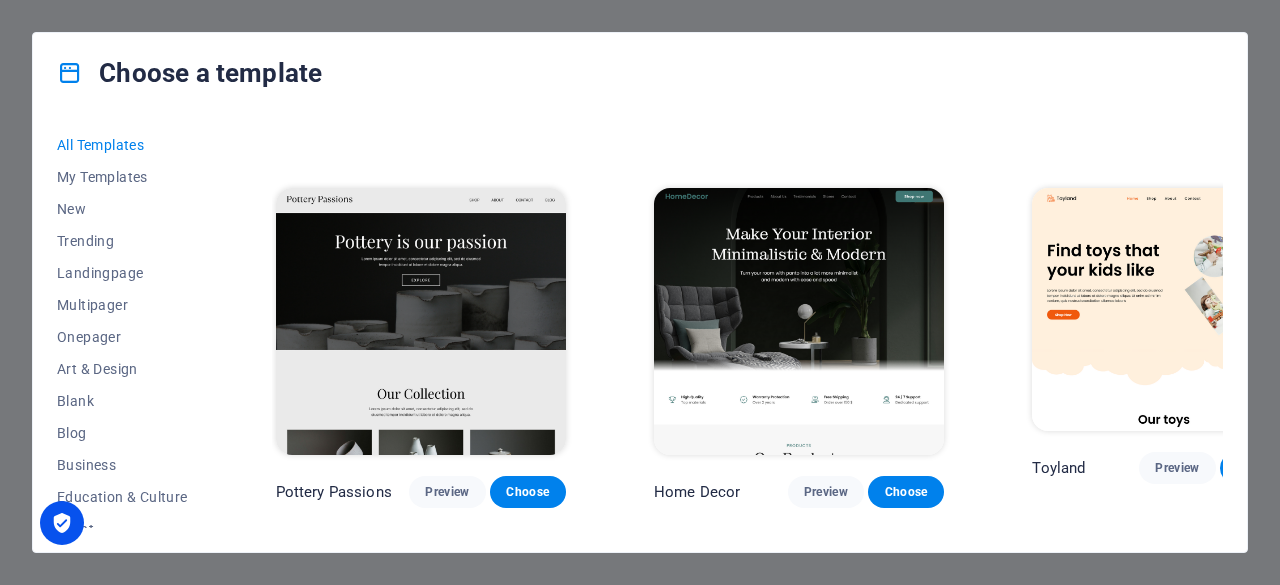 scroll, scrollTop: 700, scrollLeft: 0, axis: vertical 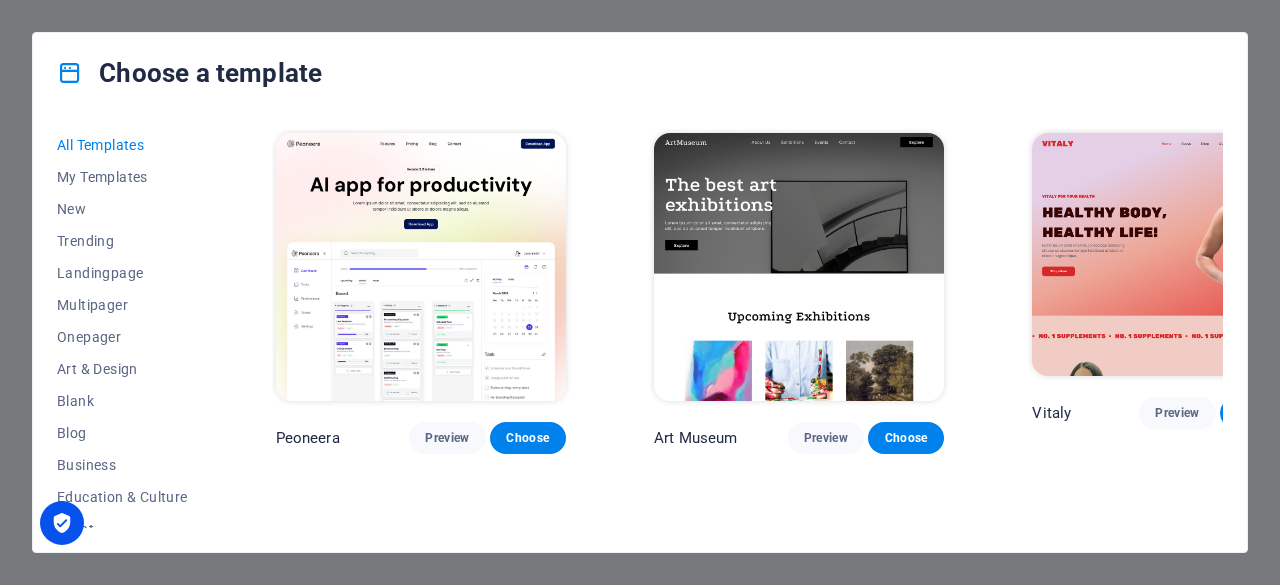 click on "All Templates My Templates New Trending Landingpage Multipager Onepager Art & Design Blank Blog Business Education & Culture Event Gastronomy Health IT & Media Legal & Finance Non-Profit Performance Portfolio Services Shop Sports & Beauty Trades Travel Wireframe Peoneera Preview Choose Art Museum Preview Choose Vitaly Preview Choose Pottery Passions Preview Choose Home Decor Preview Choose Toyland Preview Choose Pet Shop Preview Choose Wonder Planner Preview Choose Transportable Preview Choose S&L Preview Choose WePaint Preview Choose Eco-Con Preview Choose MeetUp Preview Choose Help & Care Preview Choose Podcaster Preview Choose Academix Preview Choose BIG Barber Shop Preview Choose Health & Food Preview Choose UrbanNest Interiors Preview Choose Green Change Preview Choose The Beauty Temple Preview Choose WeTrain Preview Choose Cleaner Preview Choose Johanna James Preview Choose Delicioso Preview Choose Dream Garden Preview Choose LumeDeAqua Preview Choose Pets Care Preview Choose SafeSpace Preview Choose" at bounding box center (640, 332) 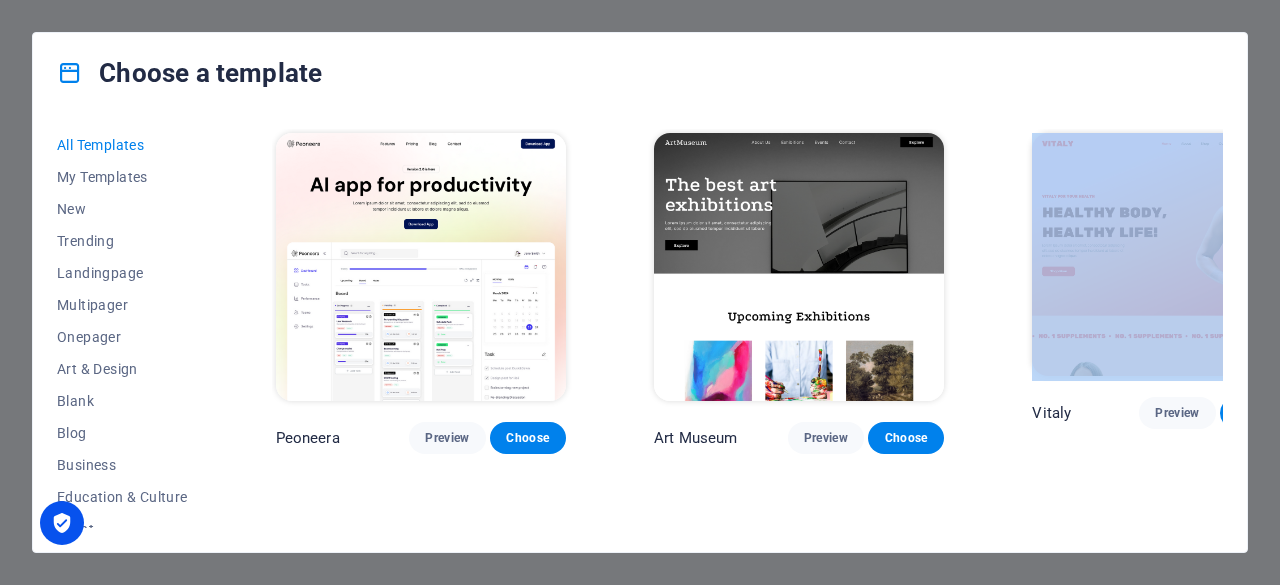 drag, startPoint x: 1237, startPoint y: 324, endPoint x: 1222, endPoint y: 141, distance: 183.61372 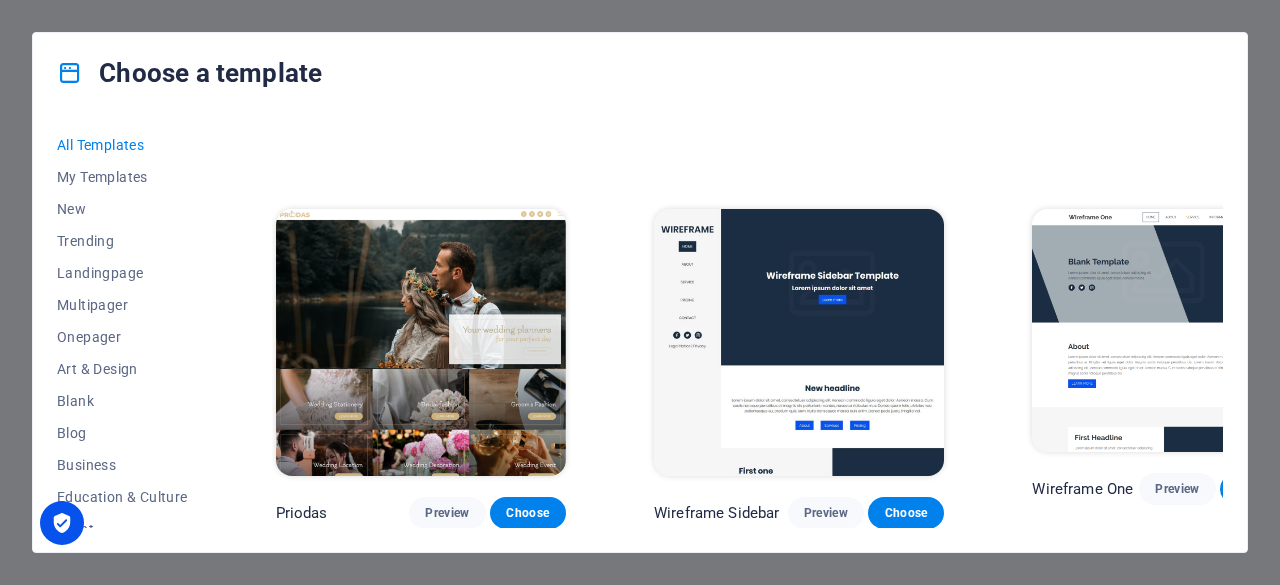 scroll, scrollTop: 0, scrollLeft: 0, axis: both 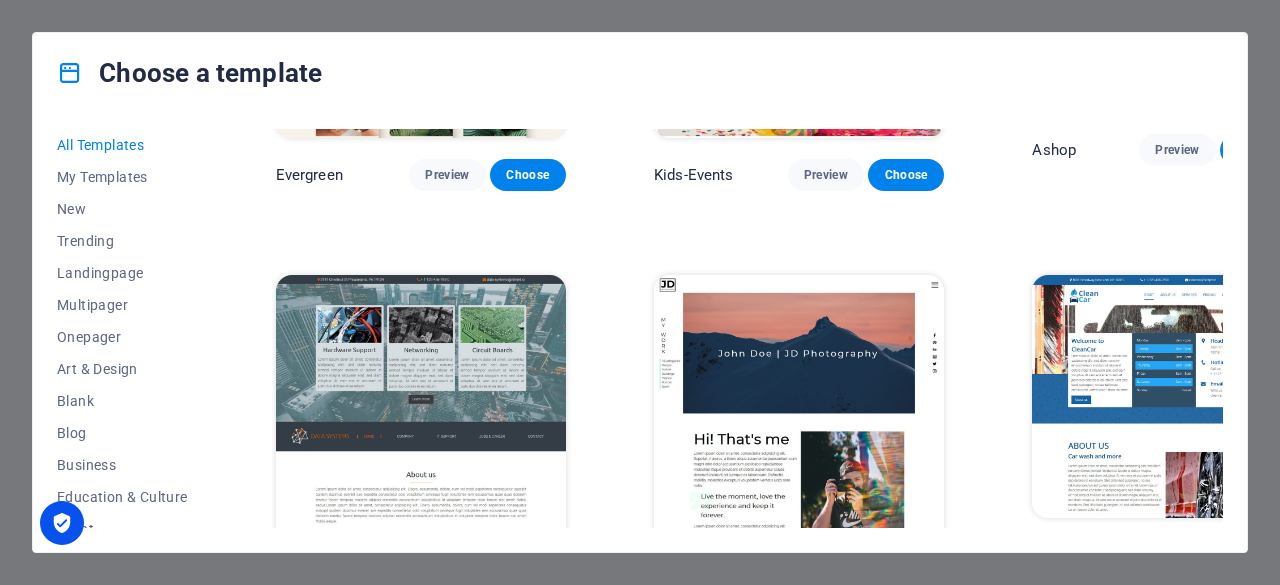 click on "Choose a template" at bounding box center (640, 73) 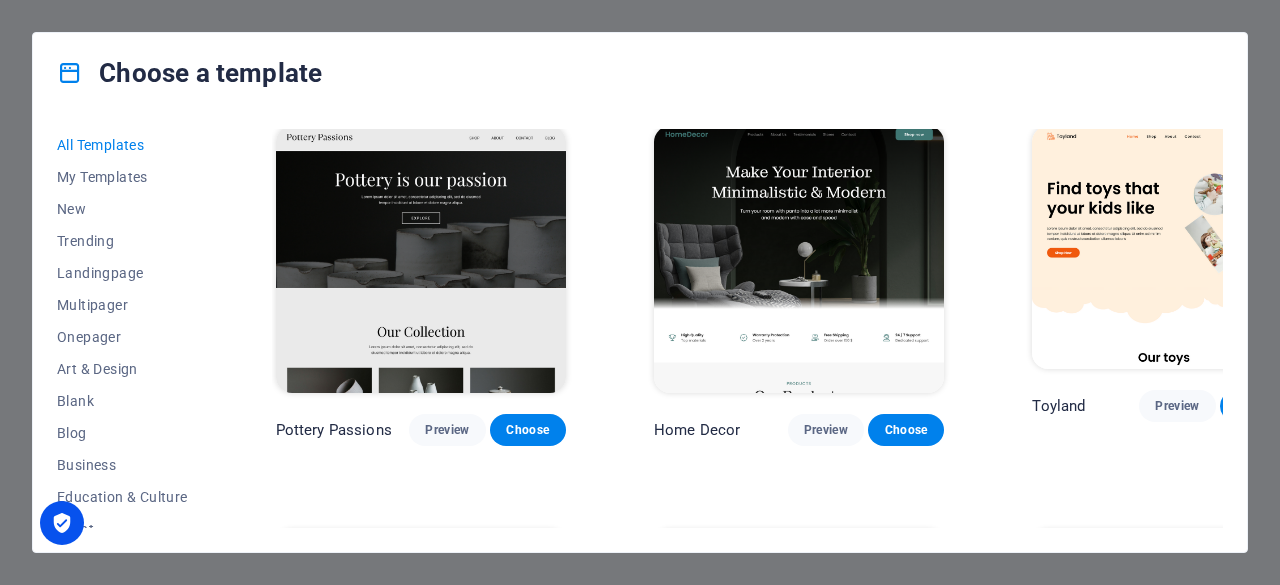 scroll, scrollTop: 0, scrollLeft: 0, axis: both 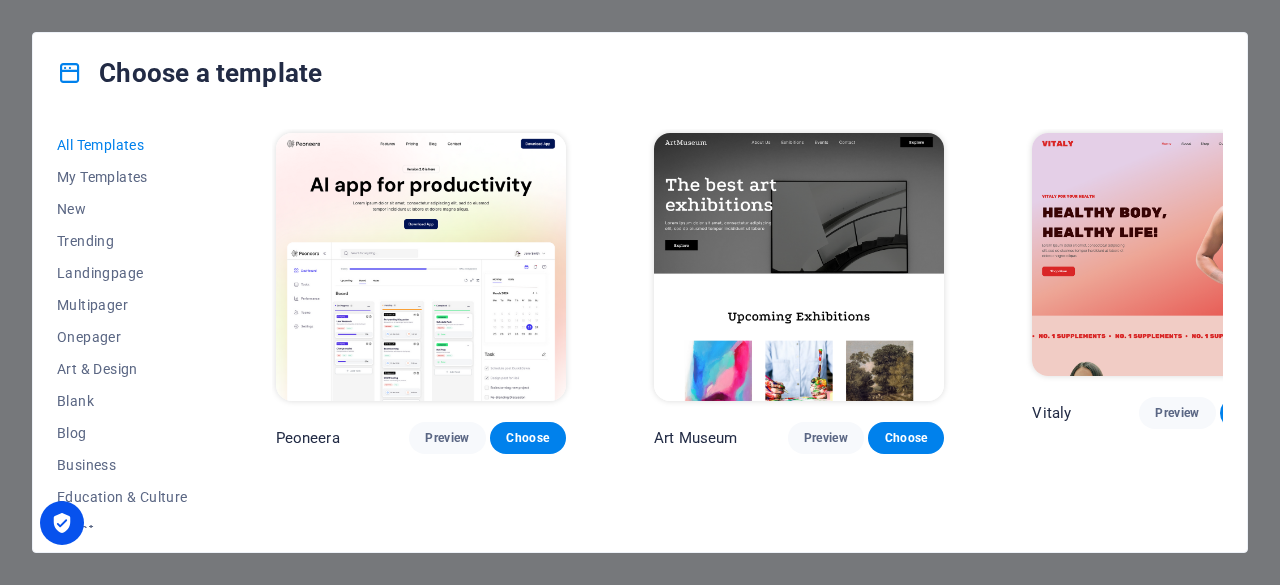 drag, startPoint x: 217, startPoint y: 458, endPoint x: 216, endPoint y: 447, distance: 11.045361 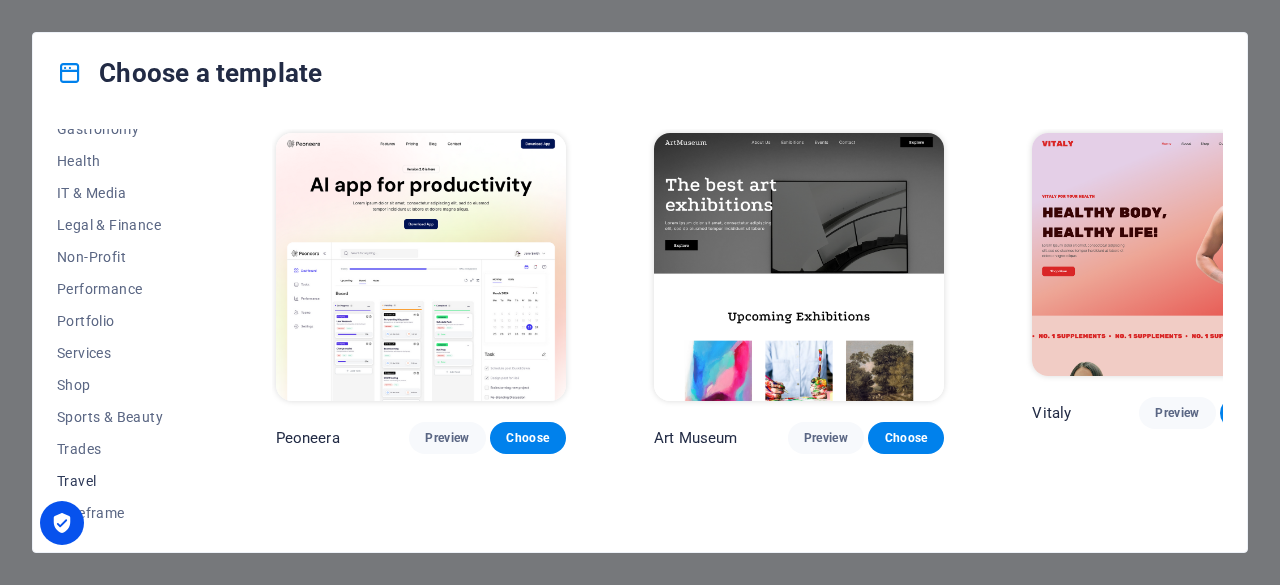 click on "Travel" at bounding box center (122, 481) 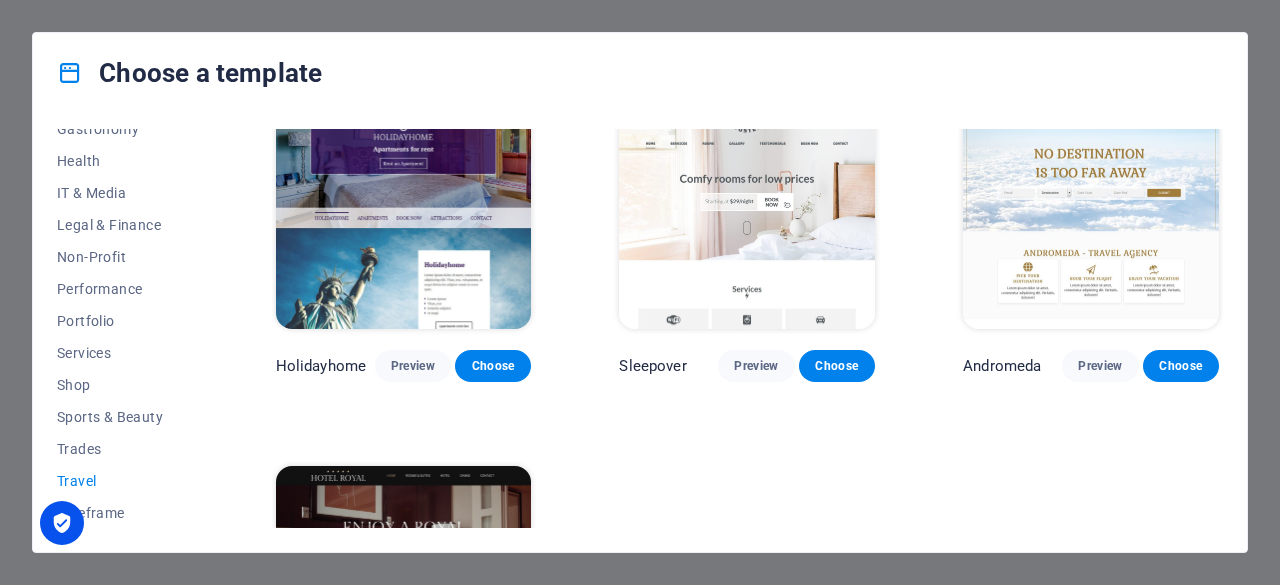 scroll, scrollTop: 630, scrollLeft: 0, axis: vertical 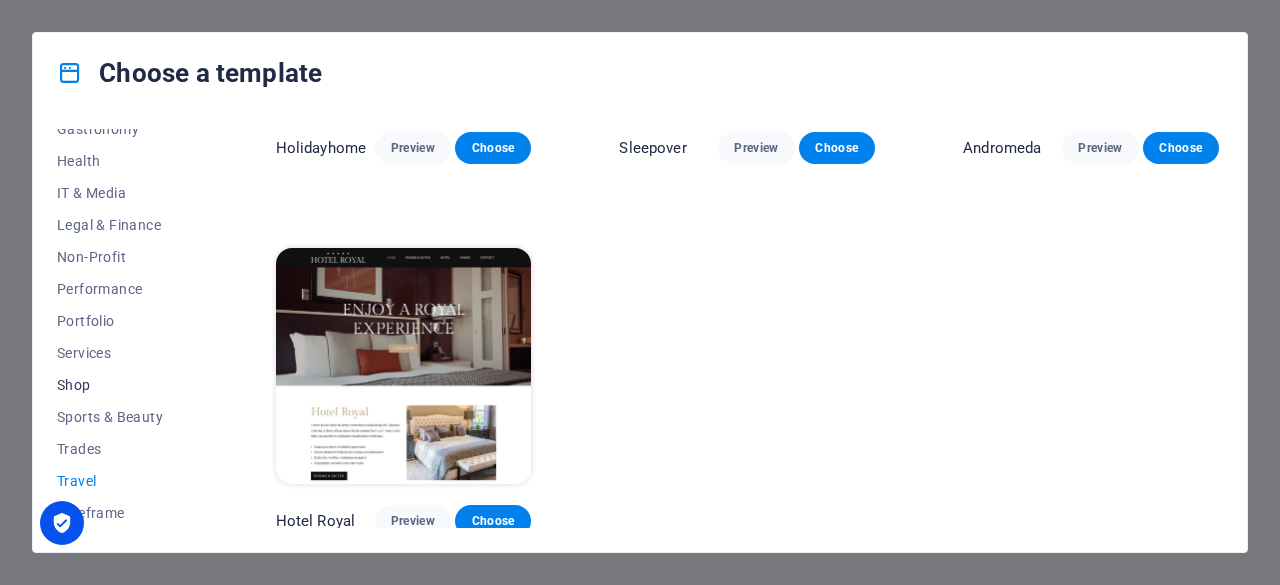 click on "Shop" at bounding box center (122, 385) 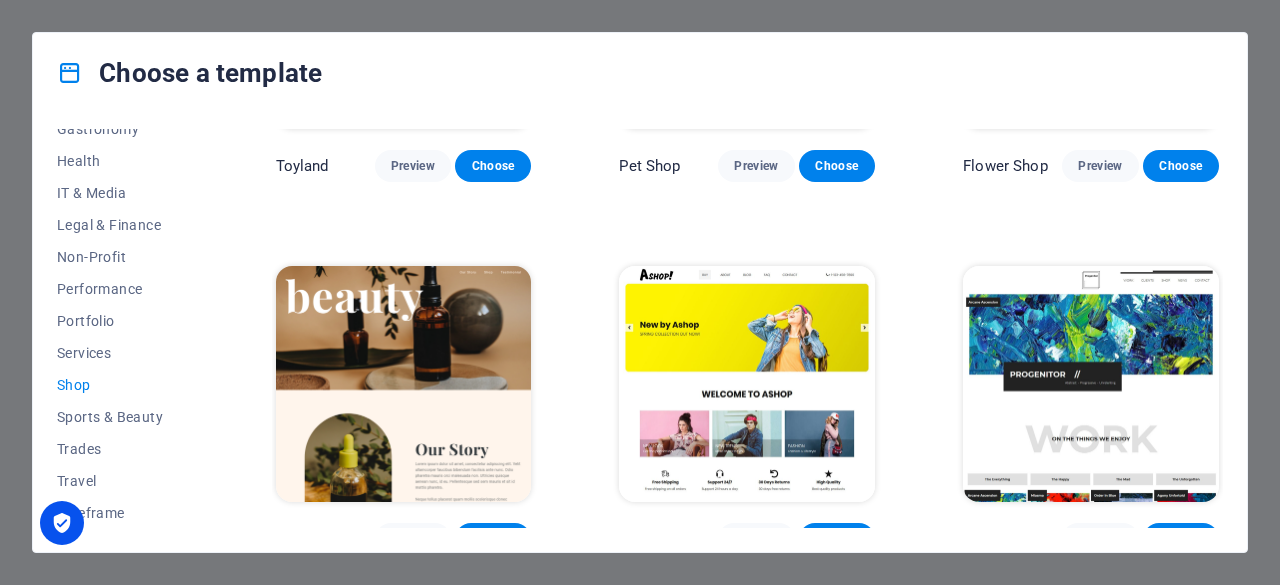 scroll, scrollTop: 596, scrollLeft: 0, axis: vertical 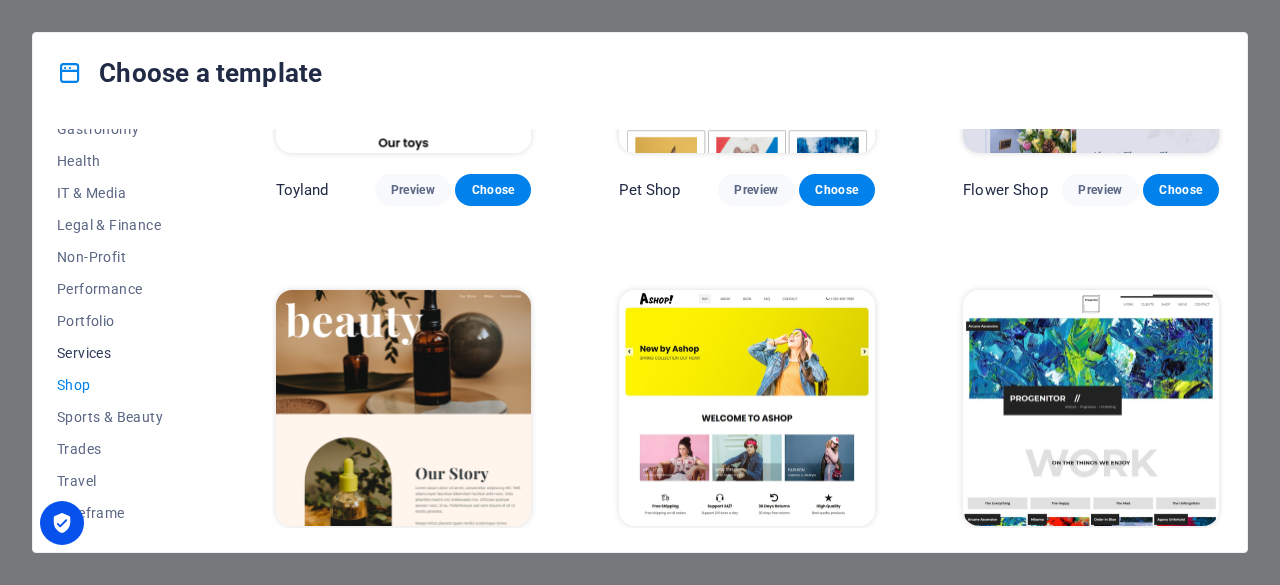 click on "Services" at bounding box center [122, 353] 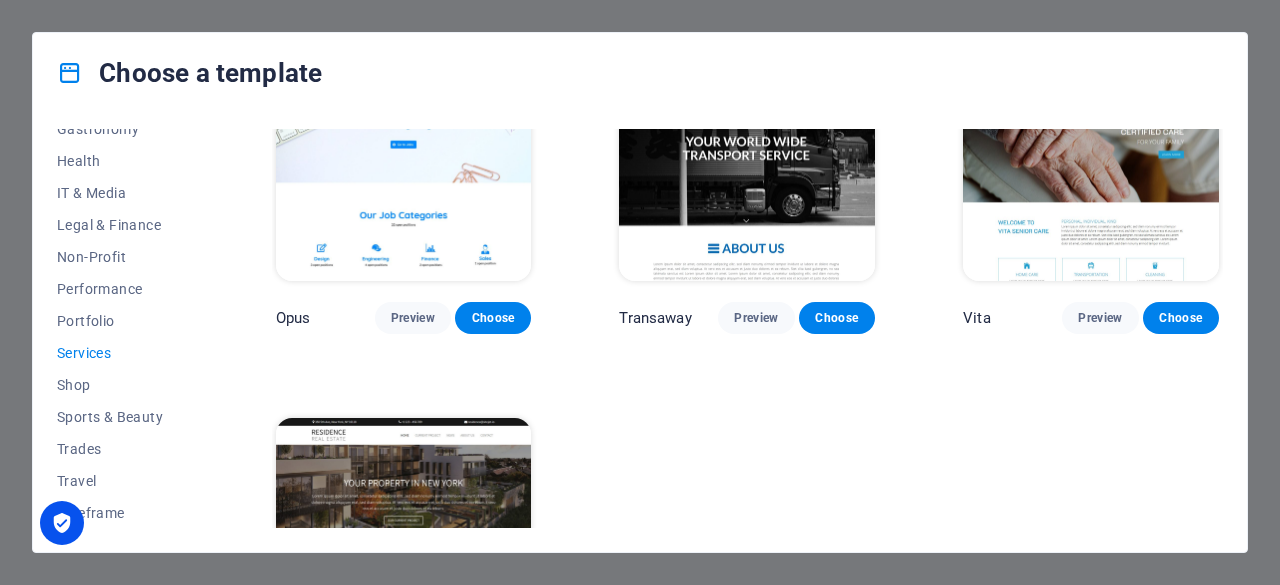 scroll, scrollTop: 2128, scrollLeft: 0, axis: vertical 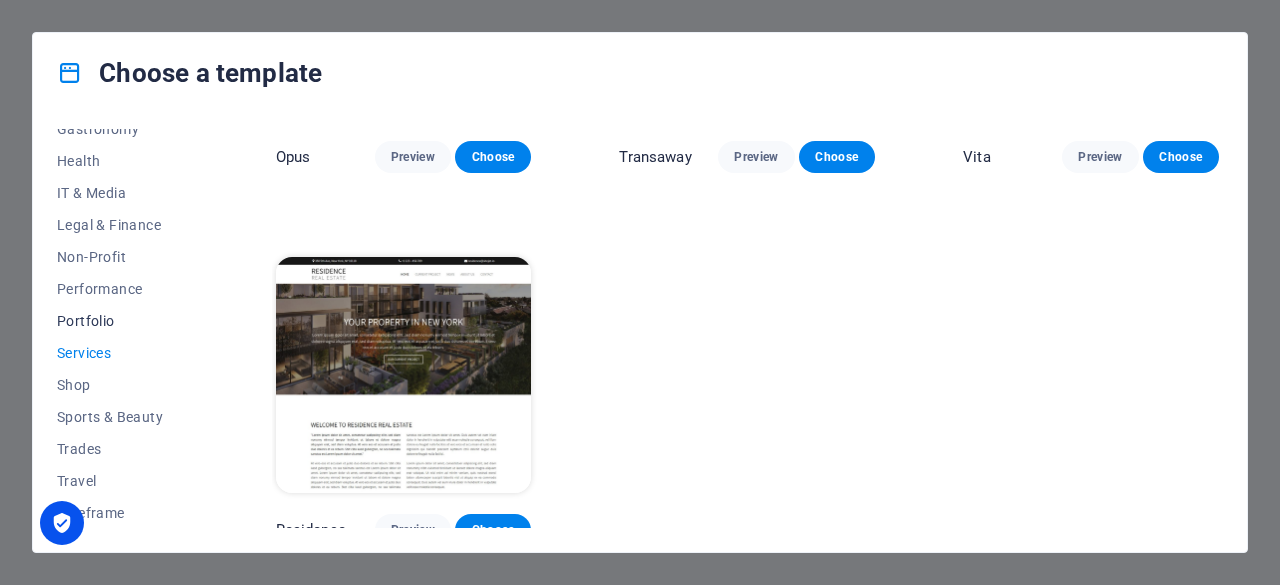 click on "Portfolio" at bounding box center [122, 321] 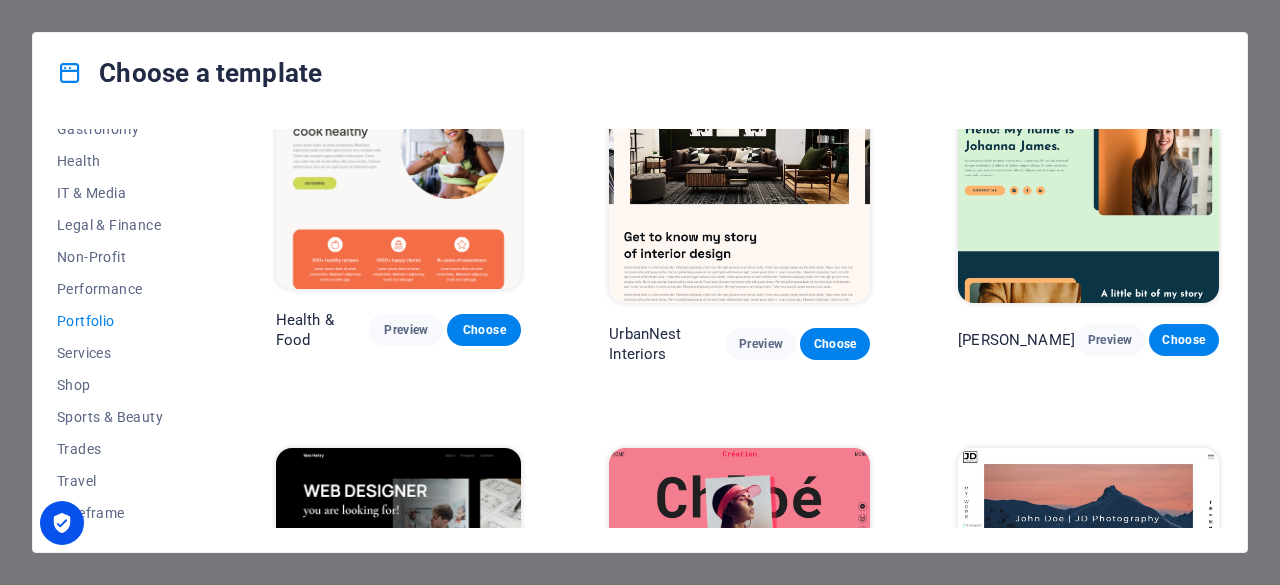 scroll, scrollTop: 0, scrollLeft: 0, axis: both 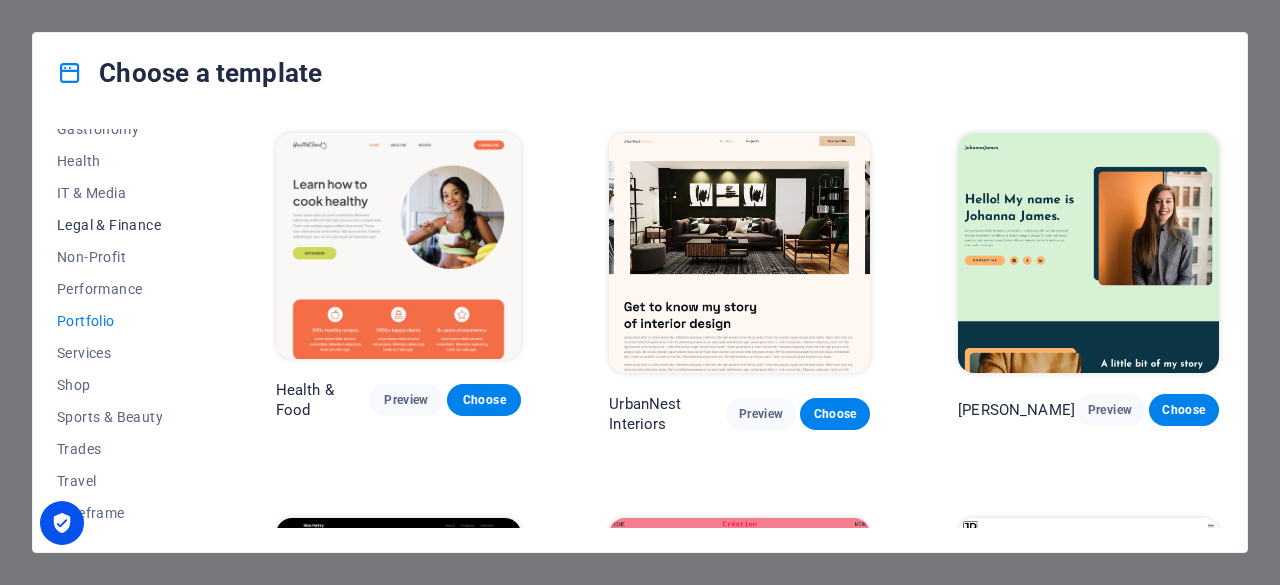 click on "Legal & Finance" at bounding box center (122, 225) 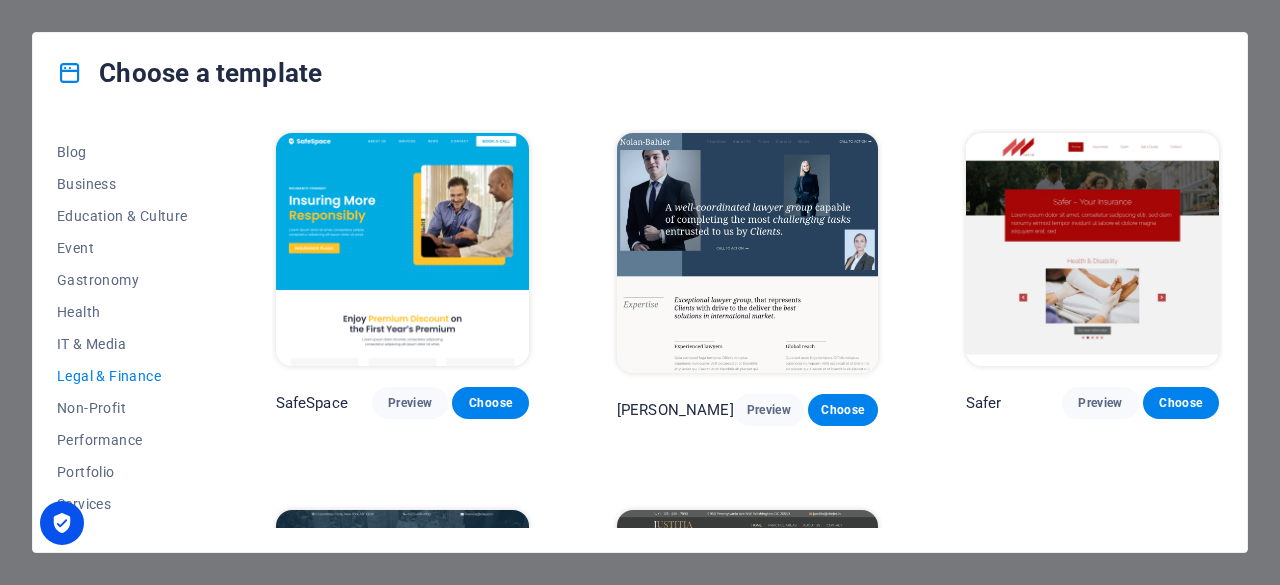click on "Event" at bounding box center (122, 248) 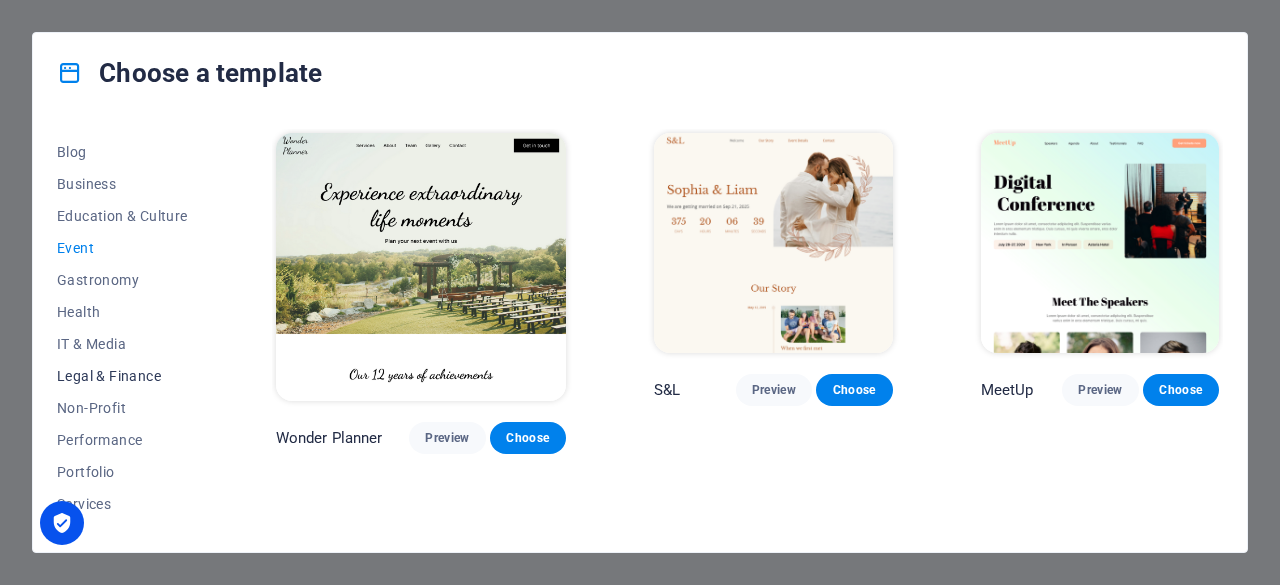 click on "Event" at bounding box center [122, 248] 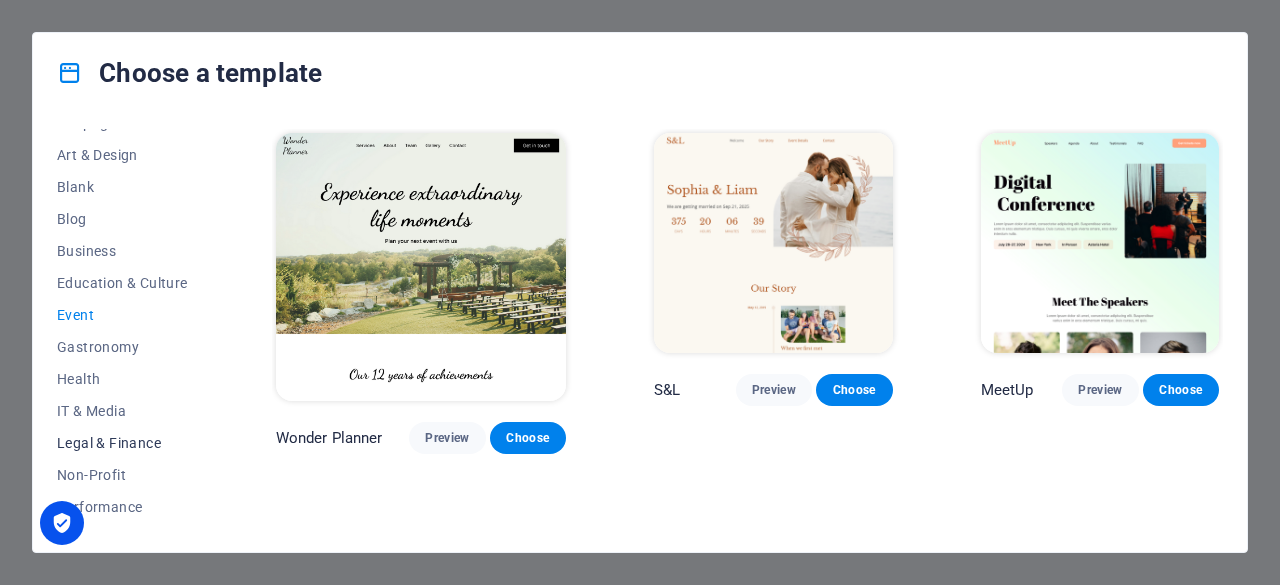 click on "Blog" at bounding box center [122, 219] 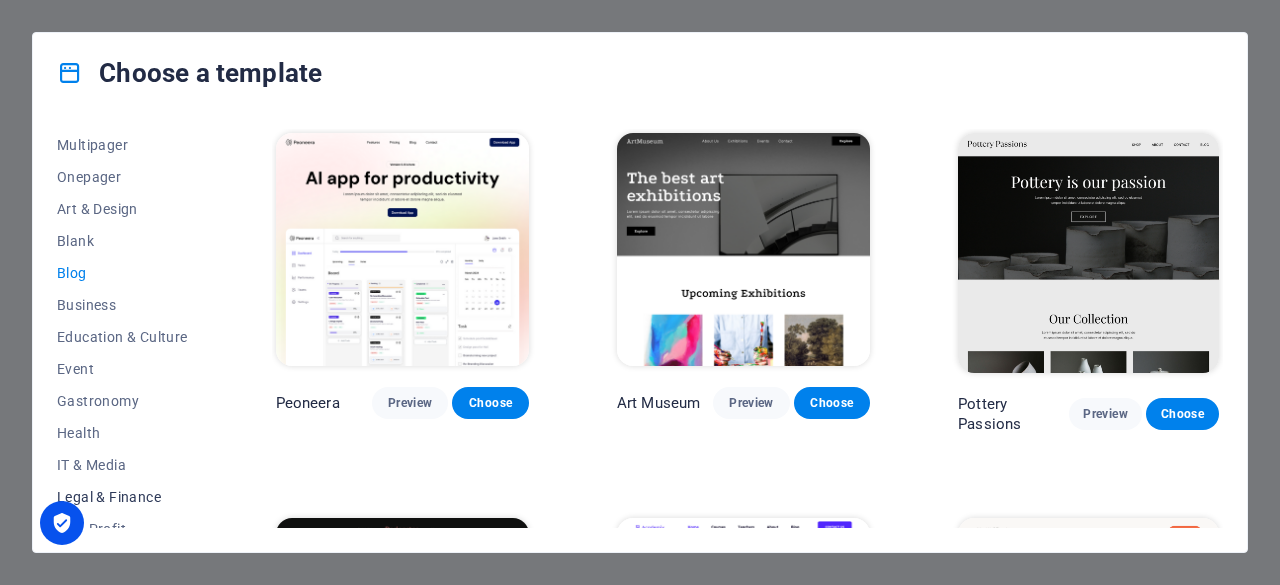click on "Blank" at bounding box center [122, 241] 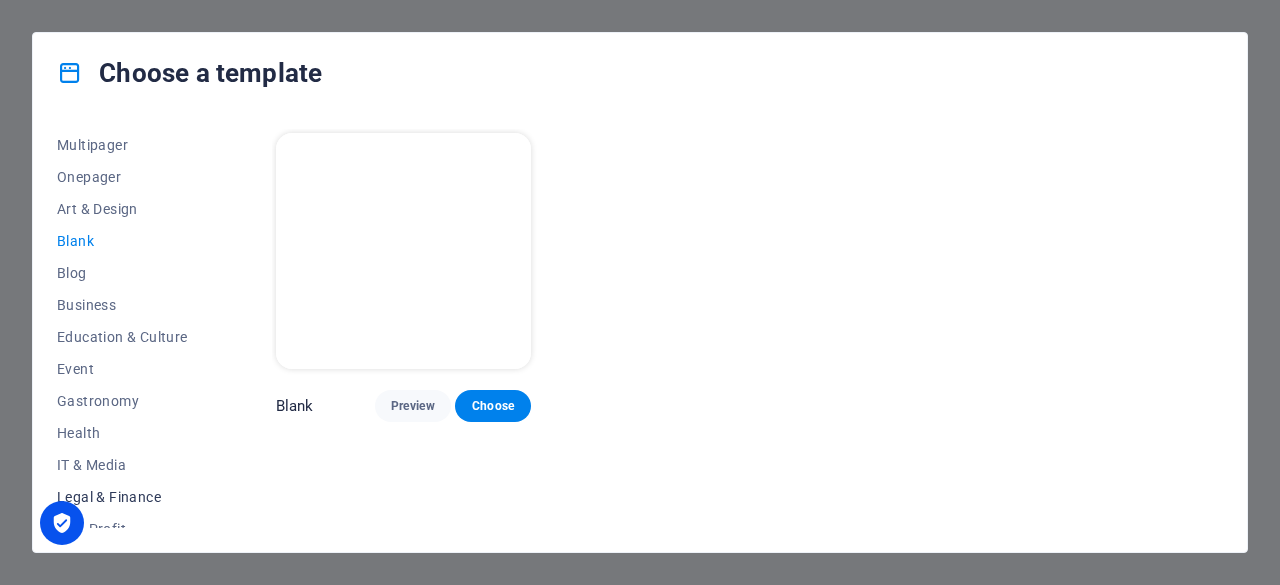 scroll, scrollTop: 138, scrollLeft: 0, axis: vertical 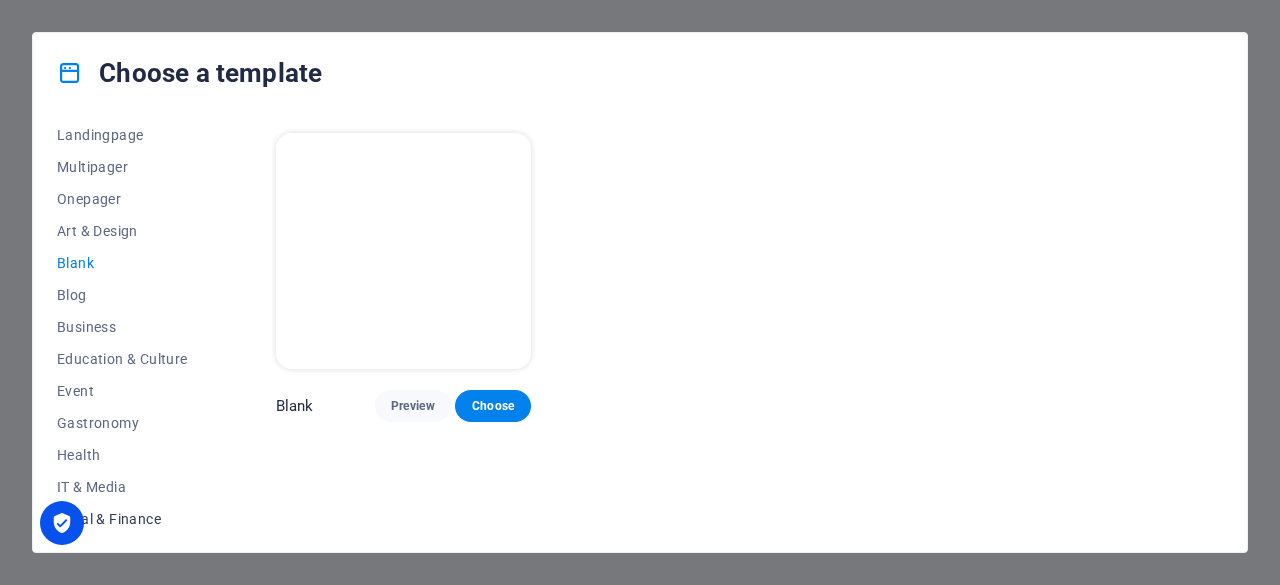 click on "Art & Design" at bounding box center (122, 231) 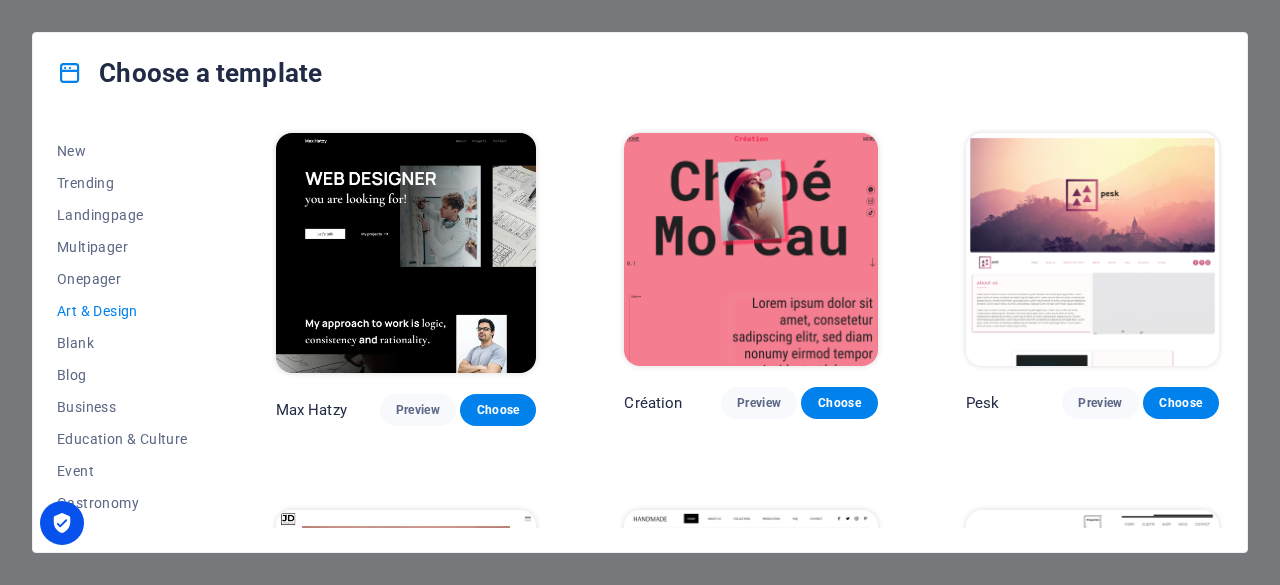 scroll, scrollTop: 56, scrollLeft: 0, axis: vertical 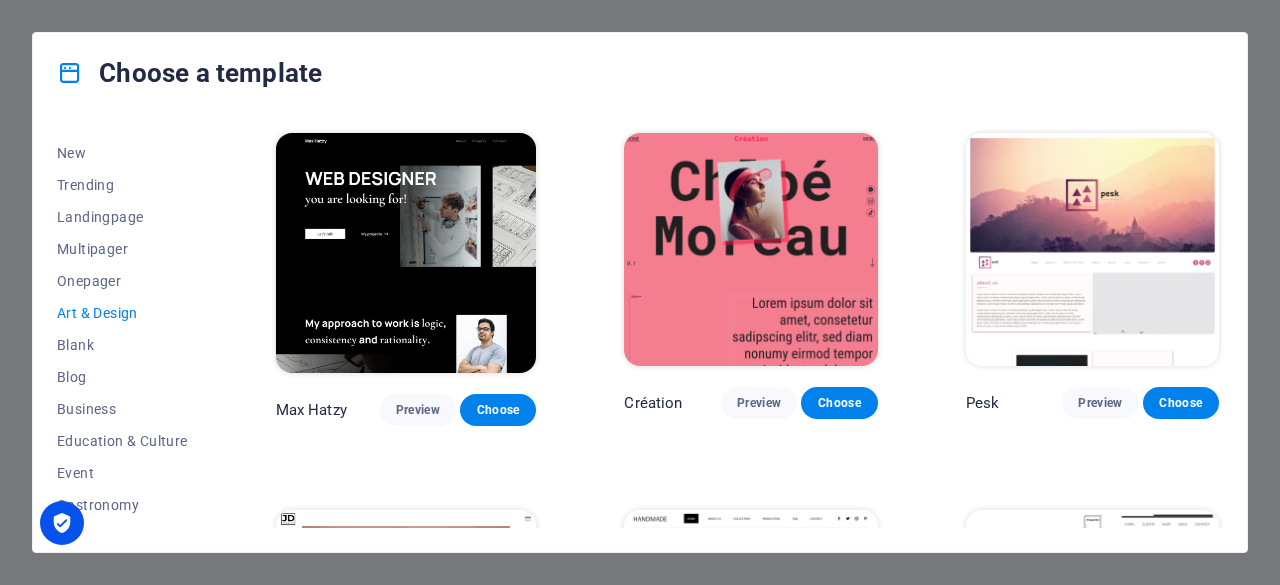 click on "Multipager" at bounding box center [122, 249] 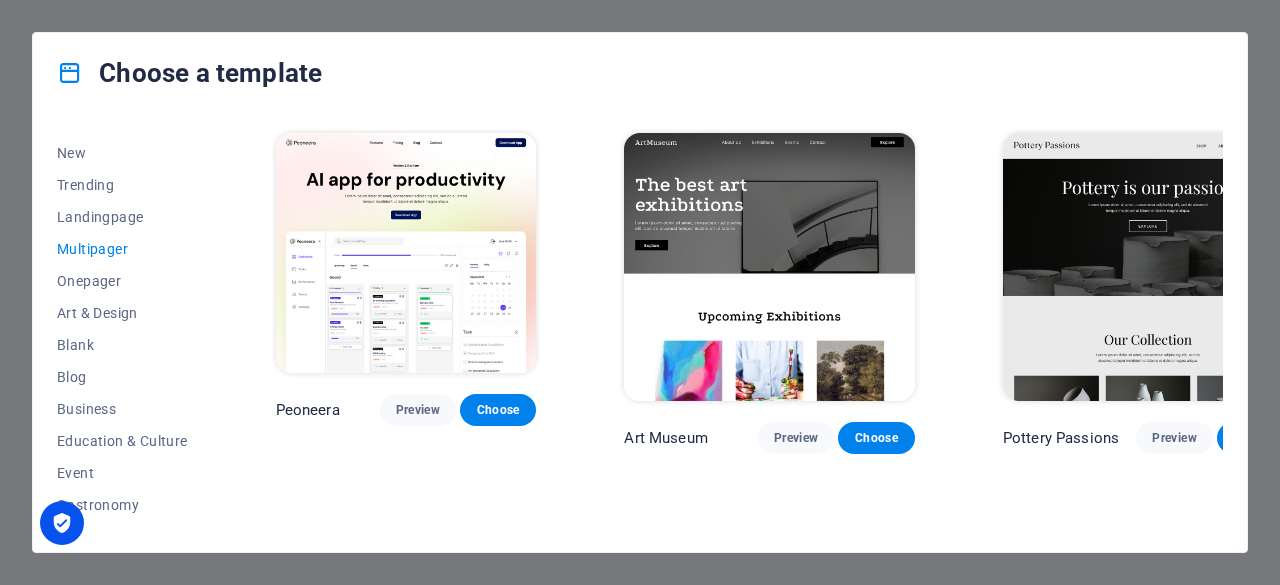 click on "Multipager" at bounding box center (122, 249) 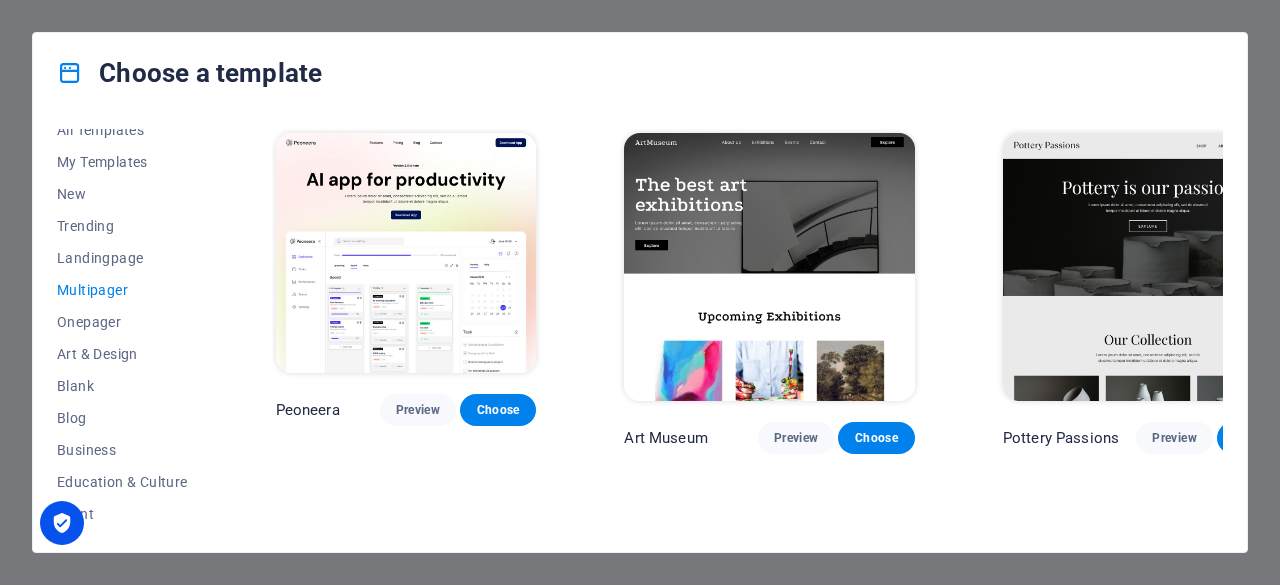 click on "Trending" at bounding box center [122, 226] 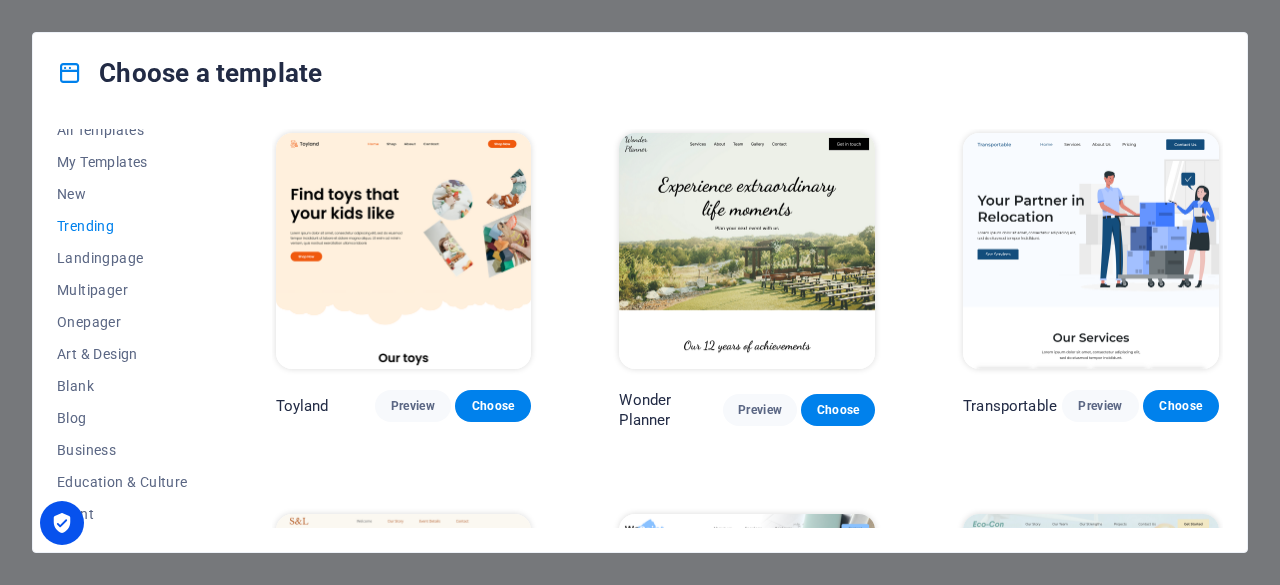 scroll, scrollTop: 0, scrollLeft: 0, axis: both 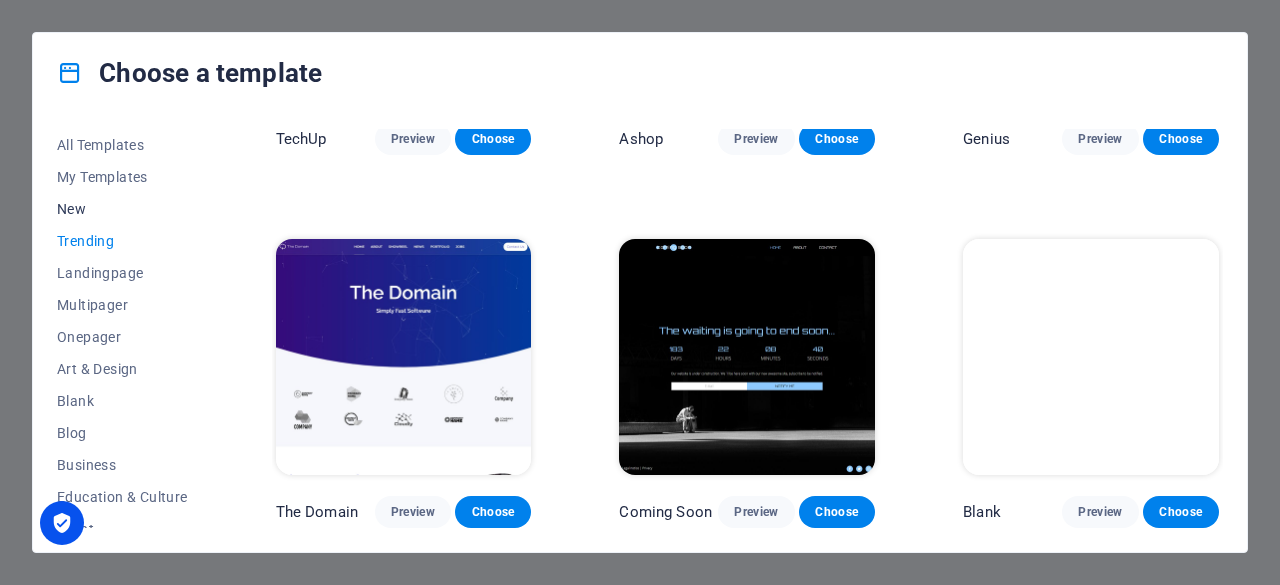 click on "New" at bounding box center [122, 209] 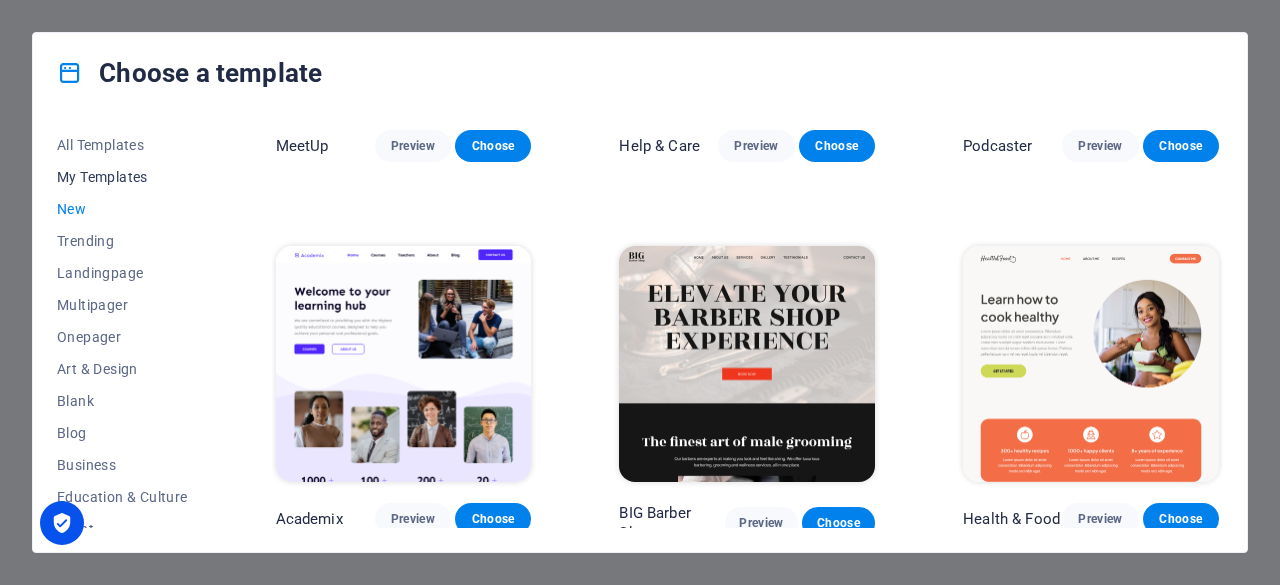 click on "My Templates" at bounding box center [122, 177] 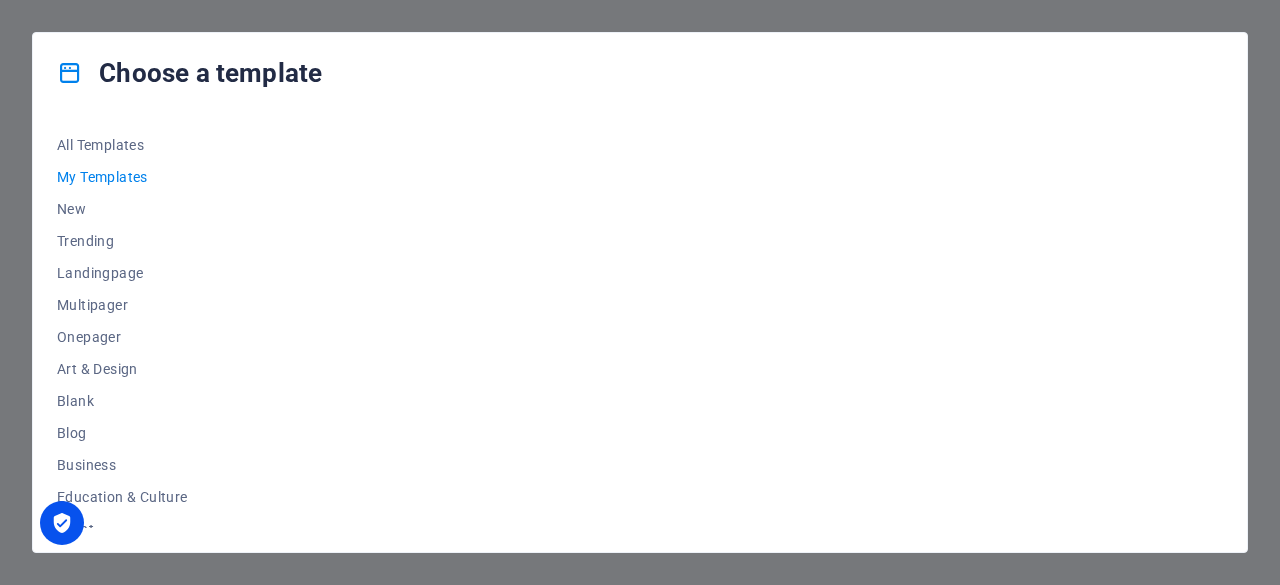 scroll, scrollTop: 0, scrollLeft: 0, axis: both 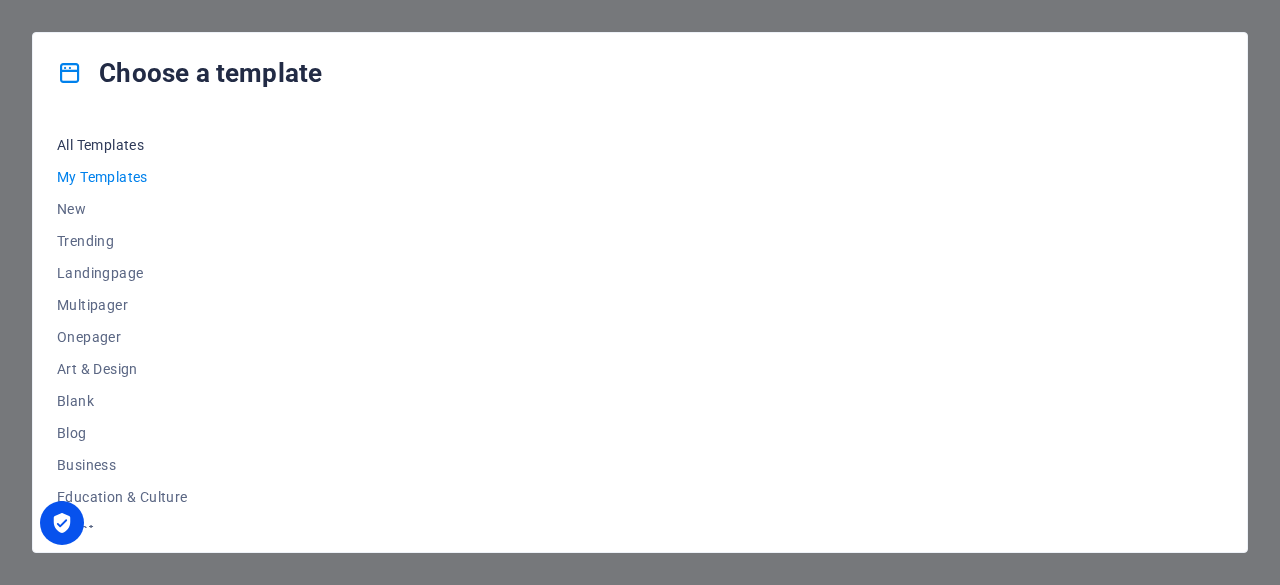 click on "All Templates" at bounding box center (122, 145) 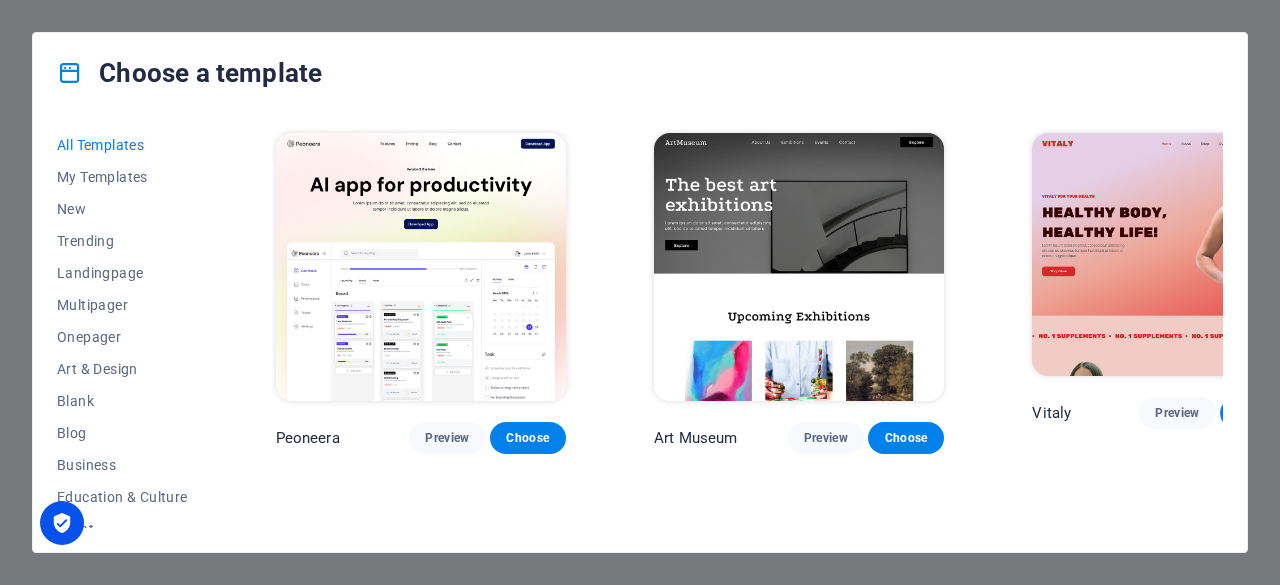 type 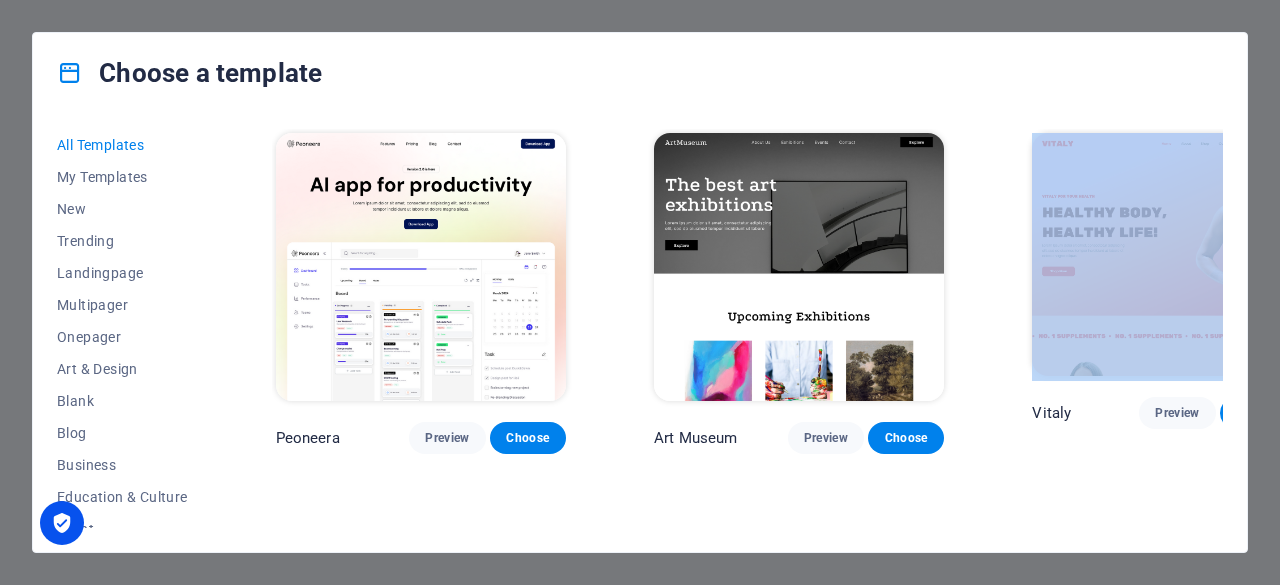 click on "Choose a template All Templates My Templates New Trending Landingpage Multipager Onepager Art & Design Blank Blog Business Education & Culture Event Gastronomy Health IT & Media Legal & Finance Non-Profit Performance Portfolio Services Shop Sports & Beauty Trades Travel Wireframe Peoneera Preview Choose Art Museum Preview Choose Vitaly Preview Choose Pottery Passions Preview Choose Home Decor Preview Choose Toyland Preview Choose Pet Shop Preview Choose Wonder Planner Preview Choose Transportable Preview Choose S&L Preview Choose WePaint Preview Choose Eco-Con Preview Choose MeetUp Preview Choose Help & Care Preview Choose Podcaster Preview Choose Academix Preview Choose BIG Barber Shop Preview Choose Health & Food Preview Choose UrbanNest Interiors Preview Choose Green Change Preview Choose The Beauty Temple Preview Choose WeTrain Preview Choose Cleaner Preview Choose Johanna James Preview Choose Delicioso Preview Choose Dream Garden Preview Choose LumeDeAqua Preview Choose Pets Care Preview Choose SafeSpace" at bounding box center [640, 292] 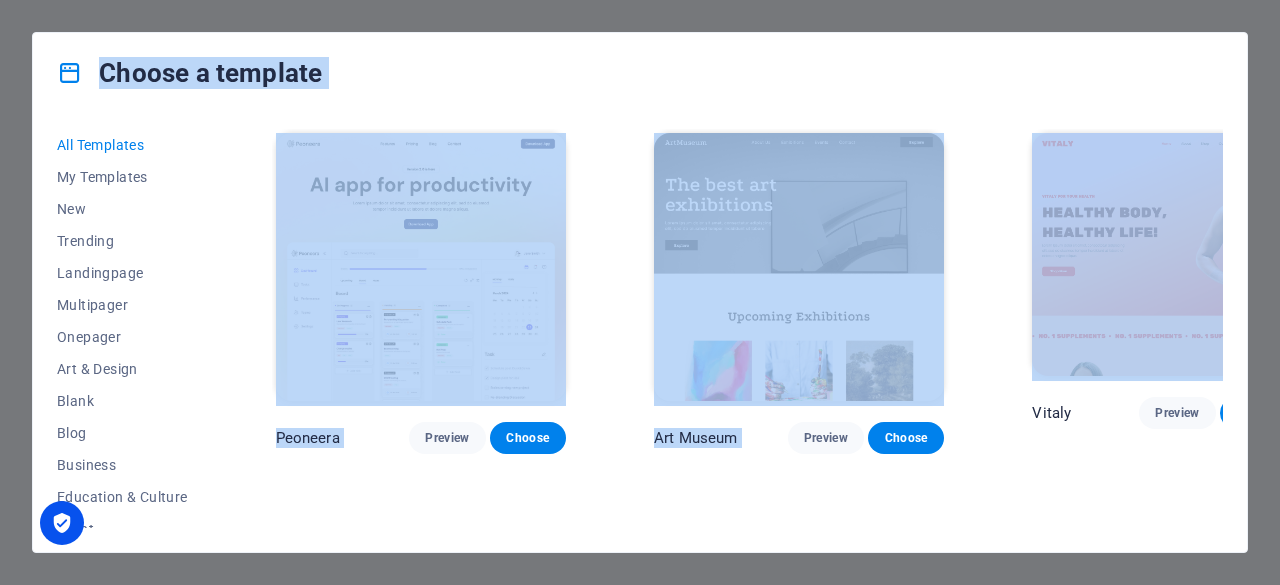 drag, startPoint x: 1241, startPoint y: 85, endPoint x: 1061, endPoint y: 208, distance: 218.01147 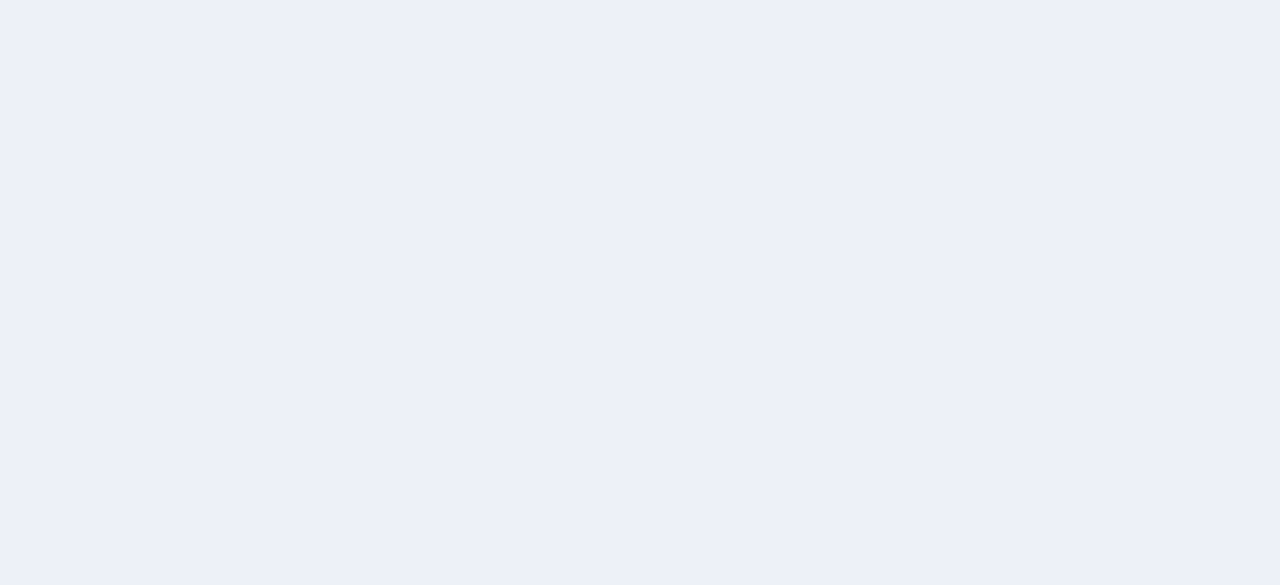 scroll, scrollTop: 0, scrollLeft: 0, axis: both 